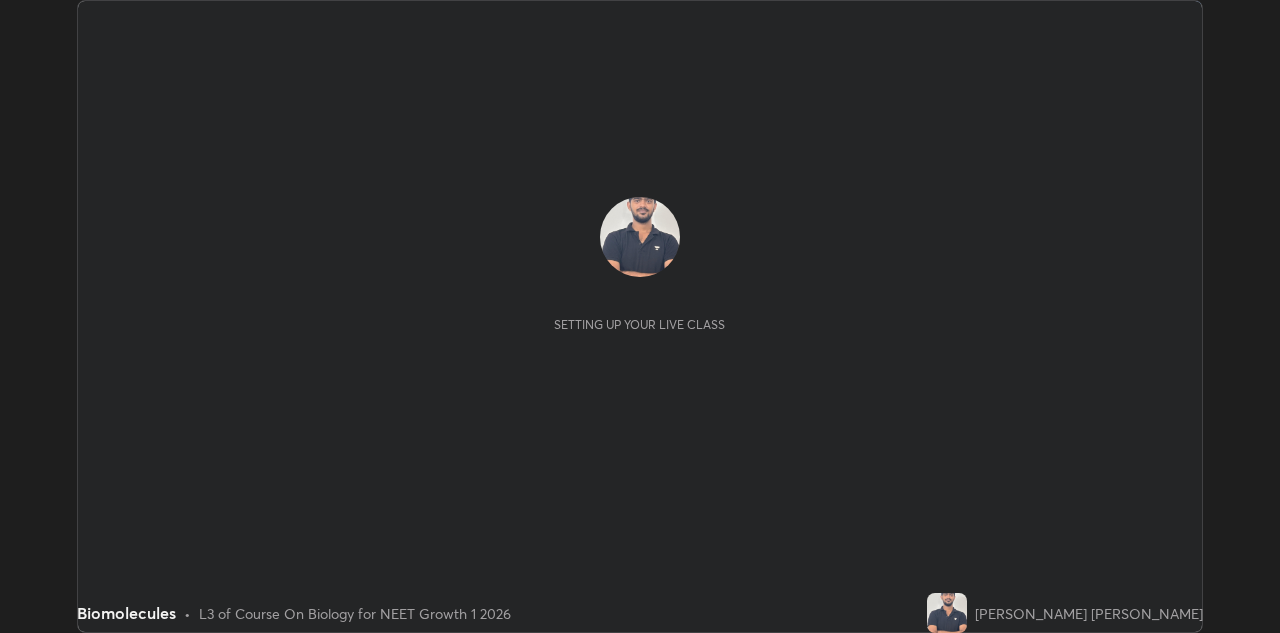 scroll, scrollTop: 0, scrollLeft: 0, axis: both 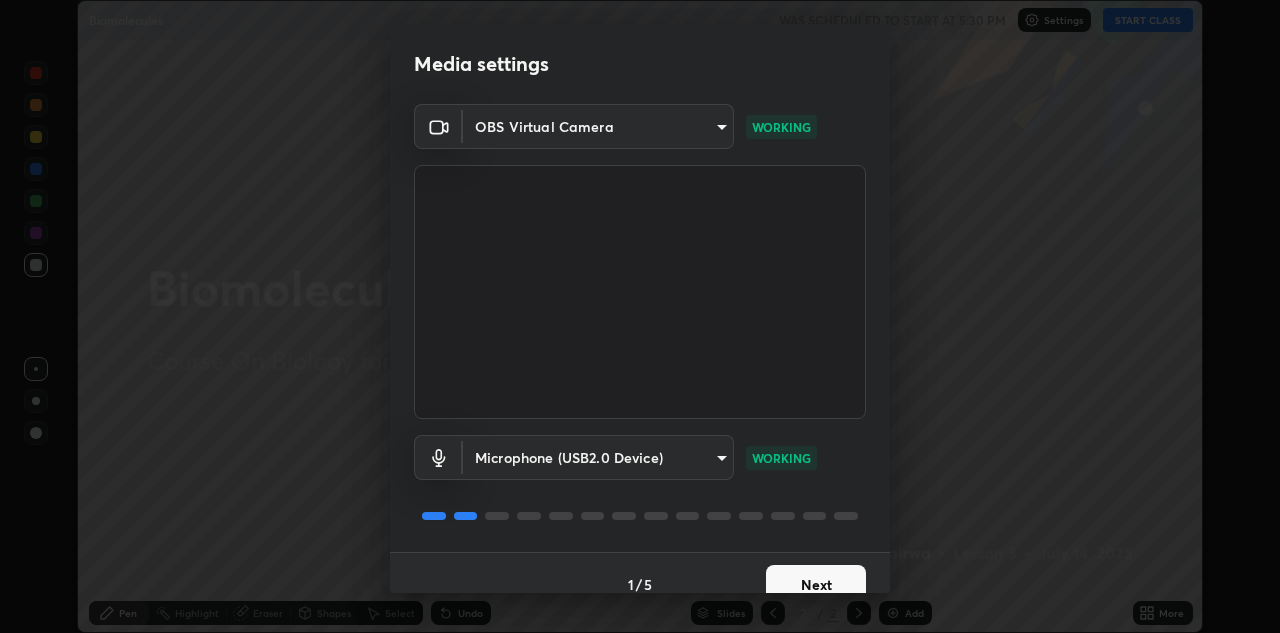 click on "Next" at bounding box center (816, 585) 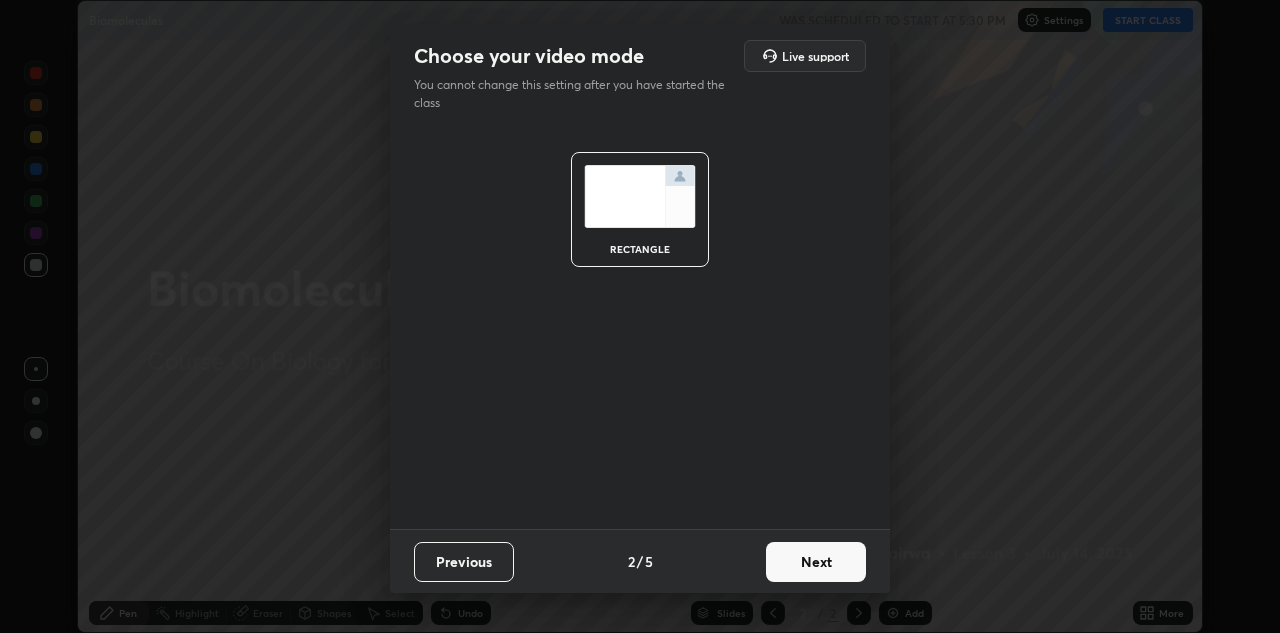click on "Next" at bounding box center (816, 562) 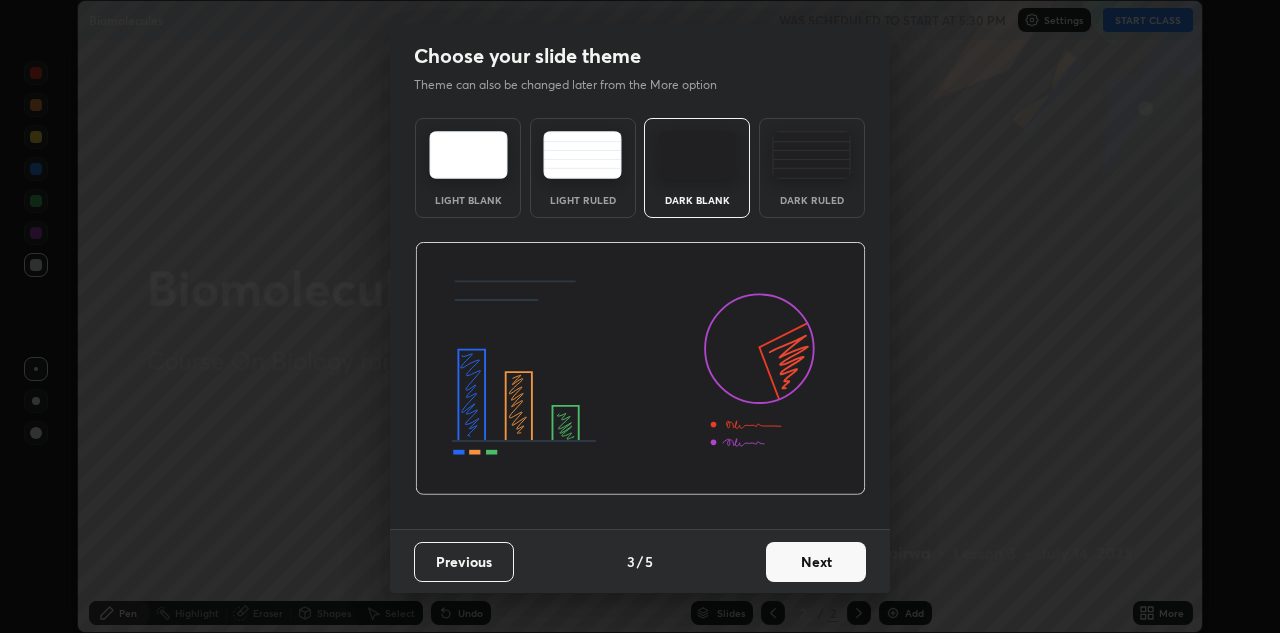 click on "Next" at bounding box center [816, 562] 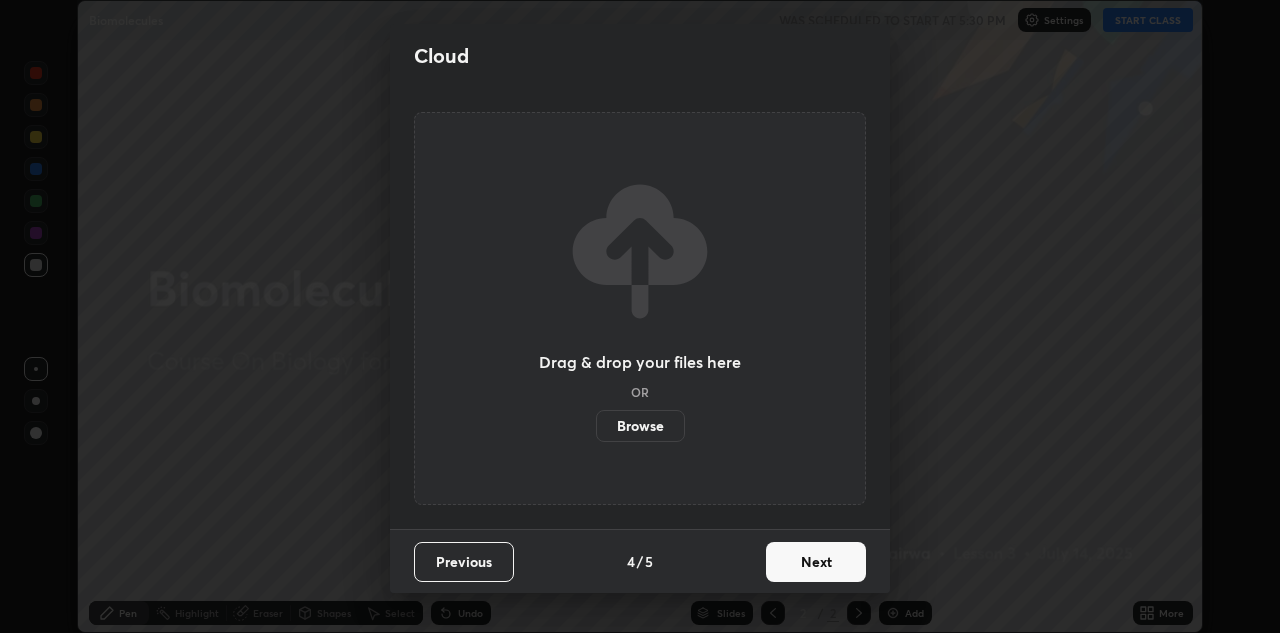 click on "Next" at bounding box center [816, 562] 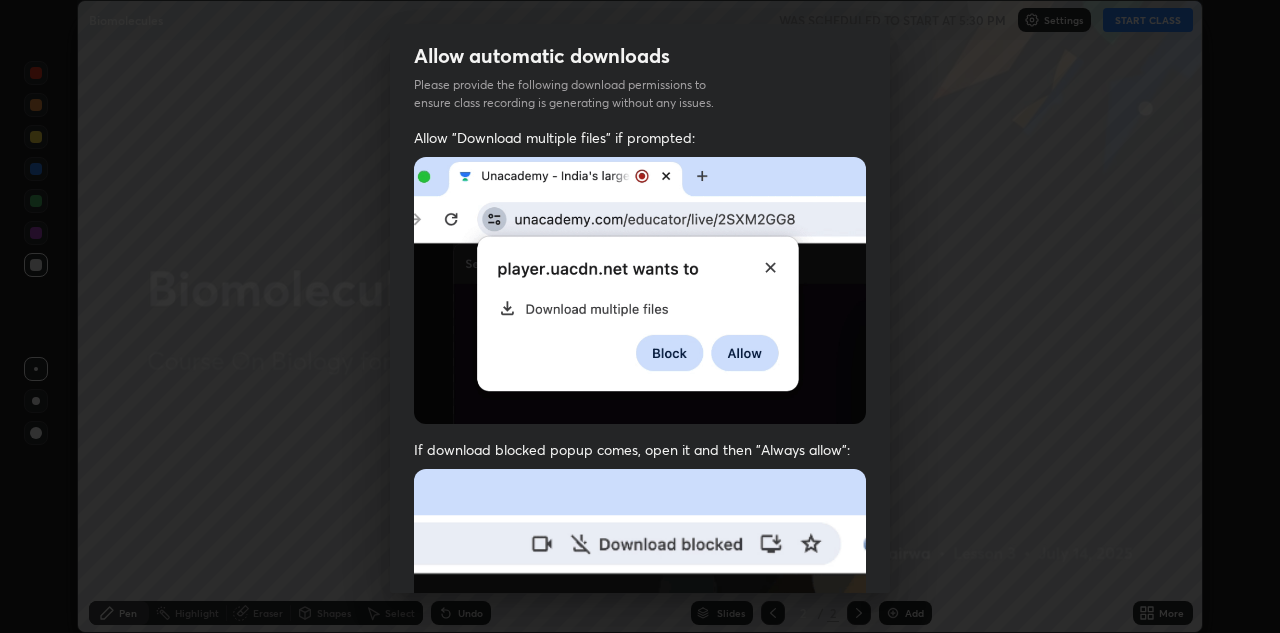 click at bounding box center [640, 290] 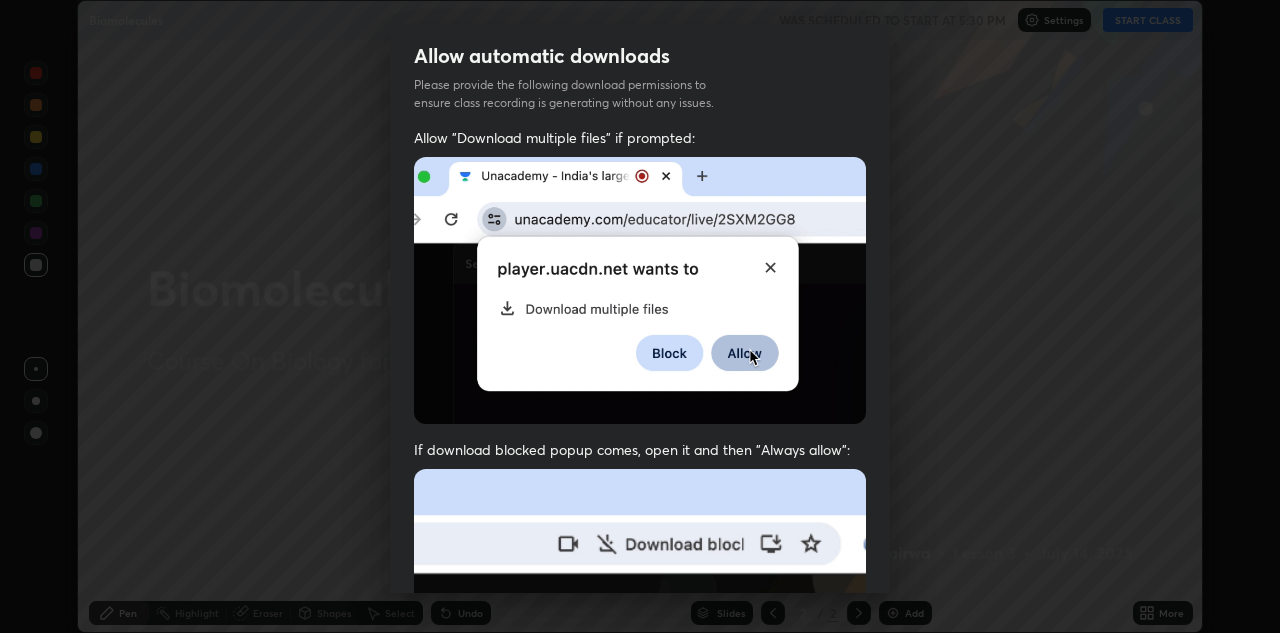 click at bounding box center (640, 290) 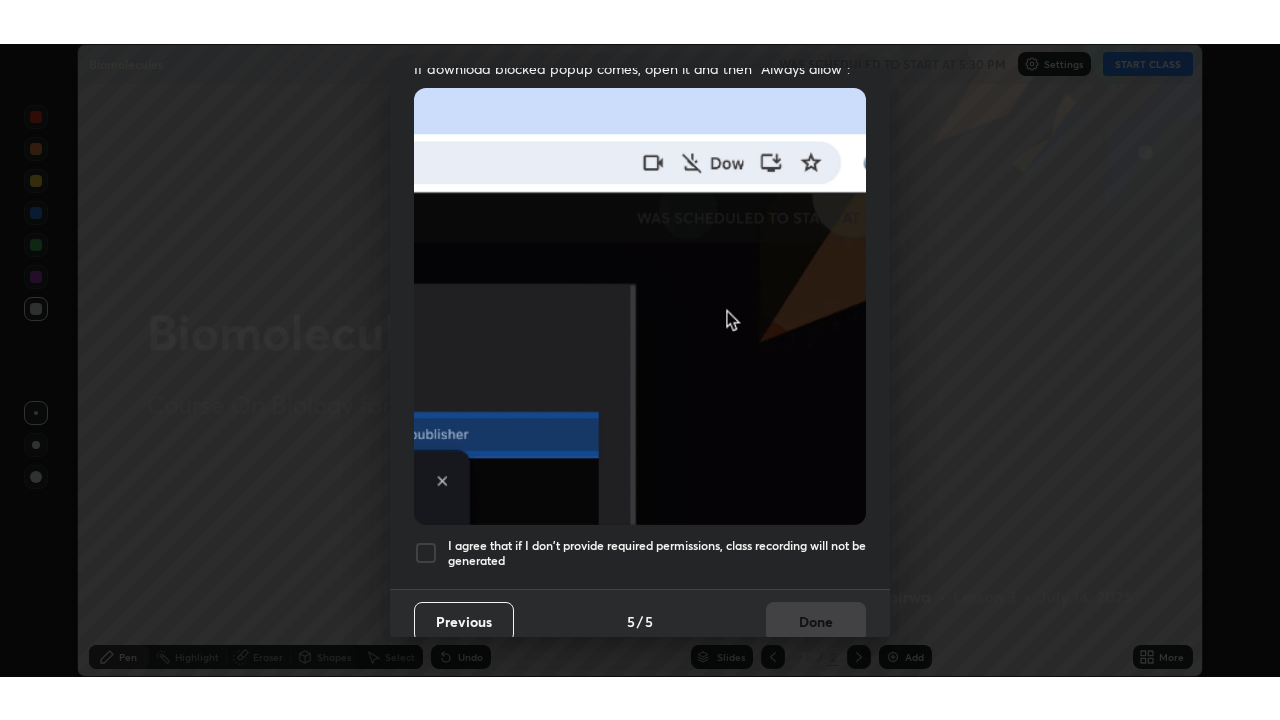 scroll, scrollTop: 431, scrollLeft: 0, axis: vertical 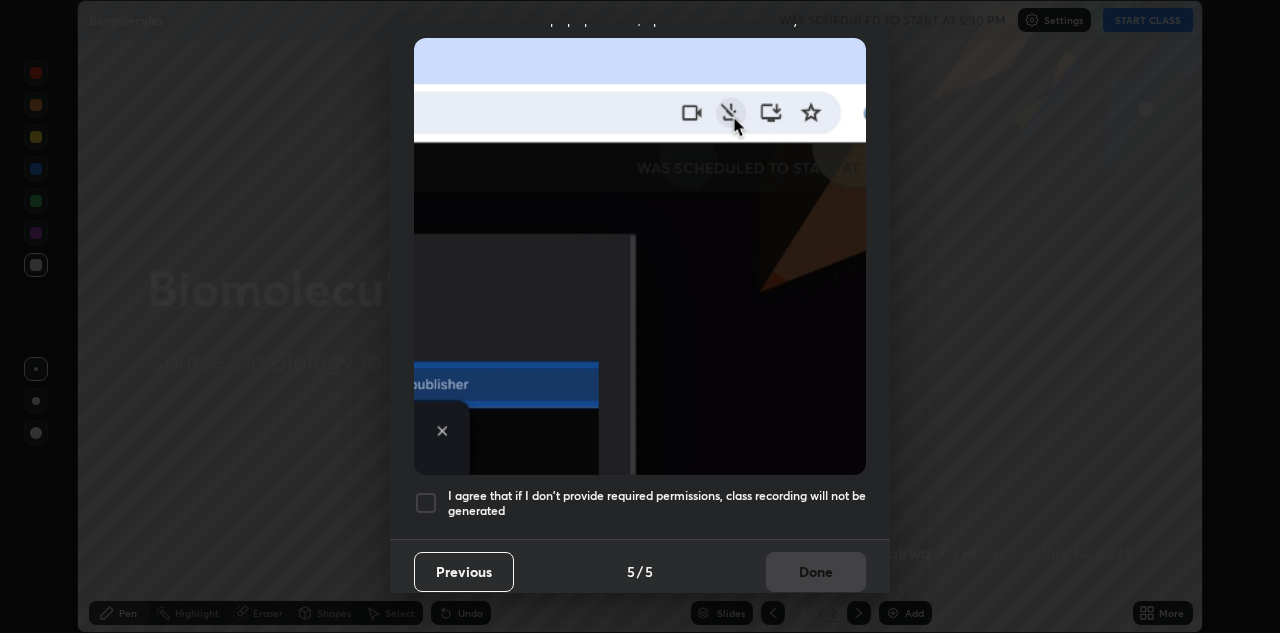 click at bounding box center (640, 256) 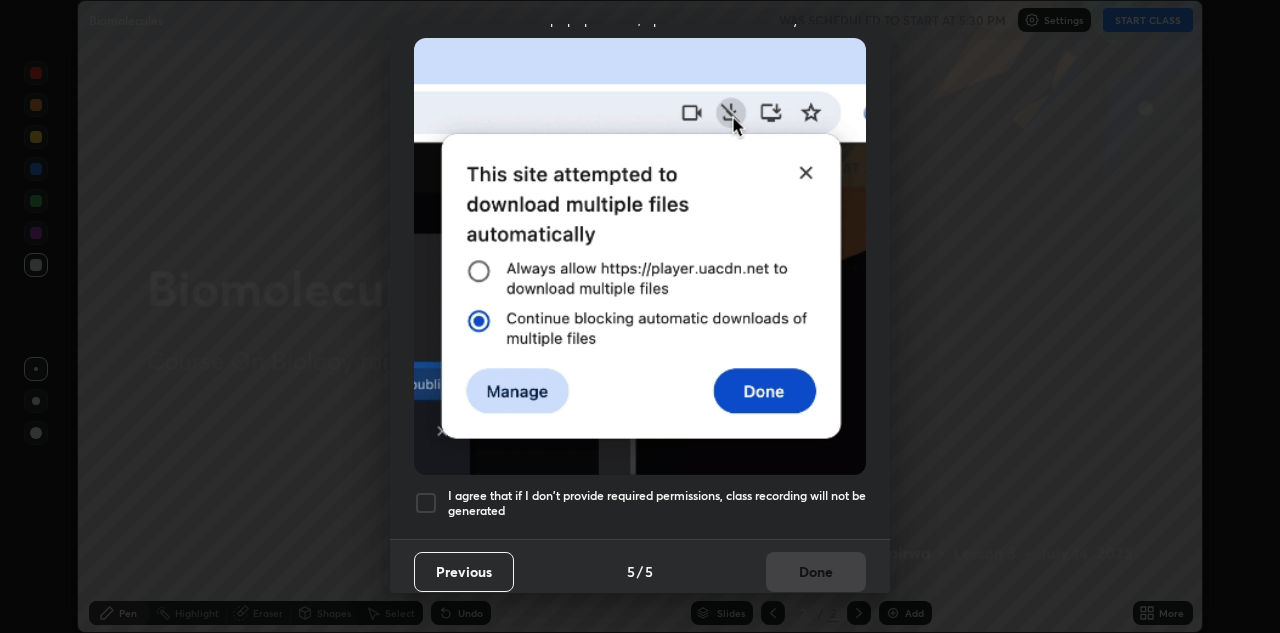 click at bounding box center (640, 256) 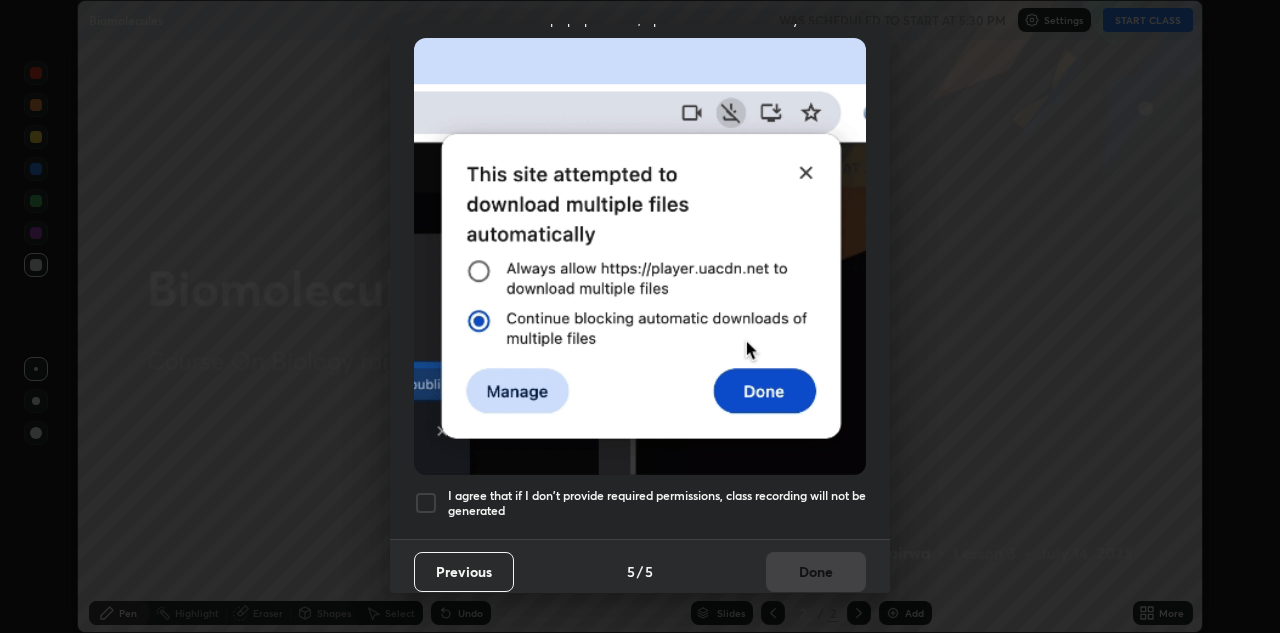 click at bounding box center [640, 256] 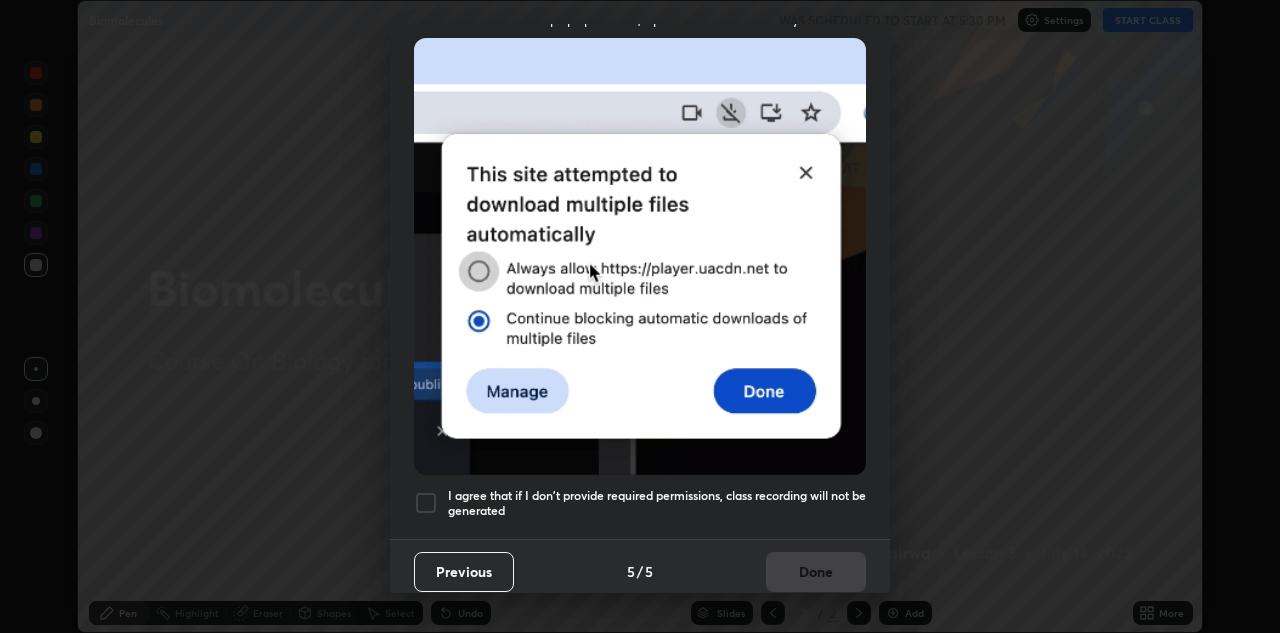 click at bounding box center (426, 503) 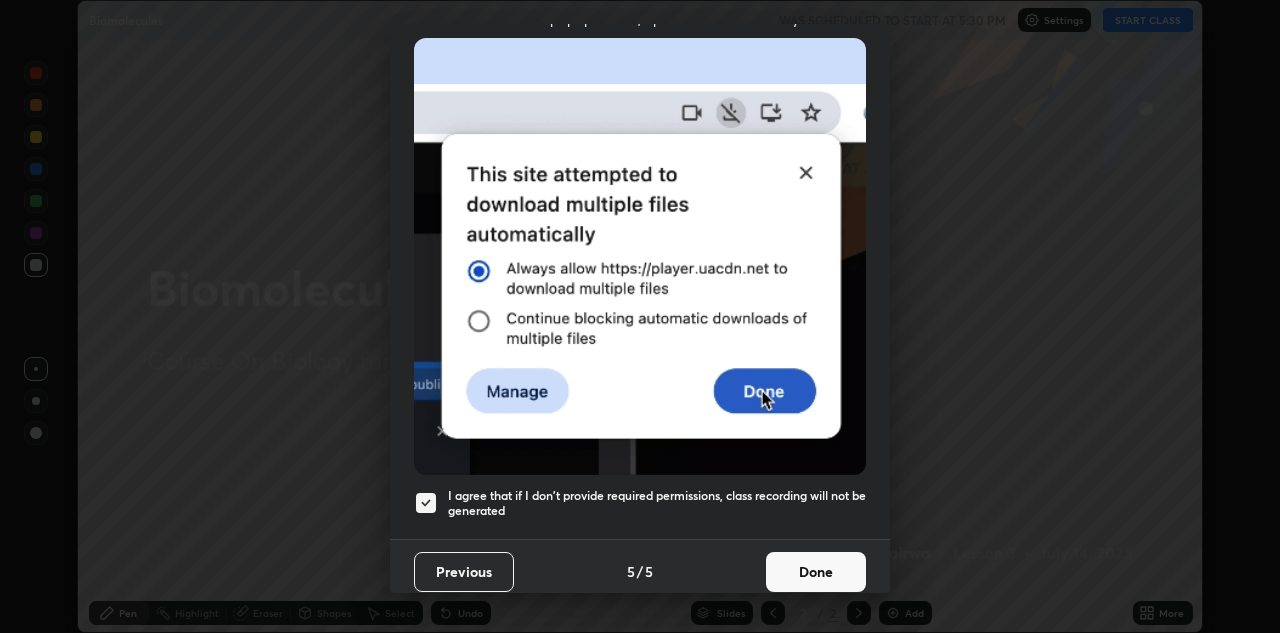 click on "Done" at bounding box center (816, 572) 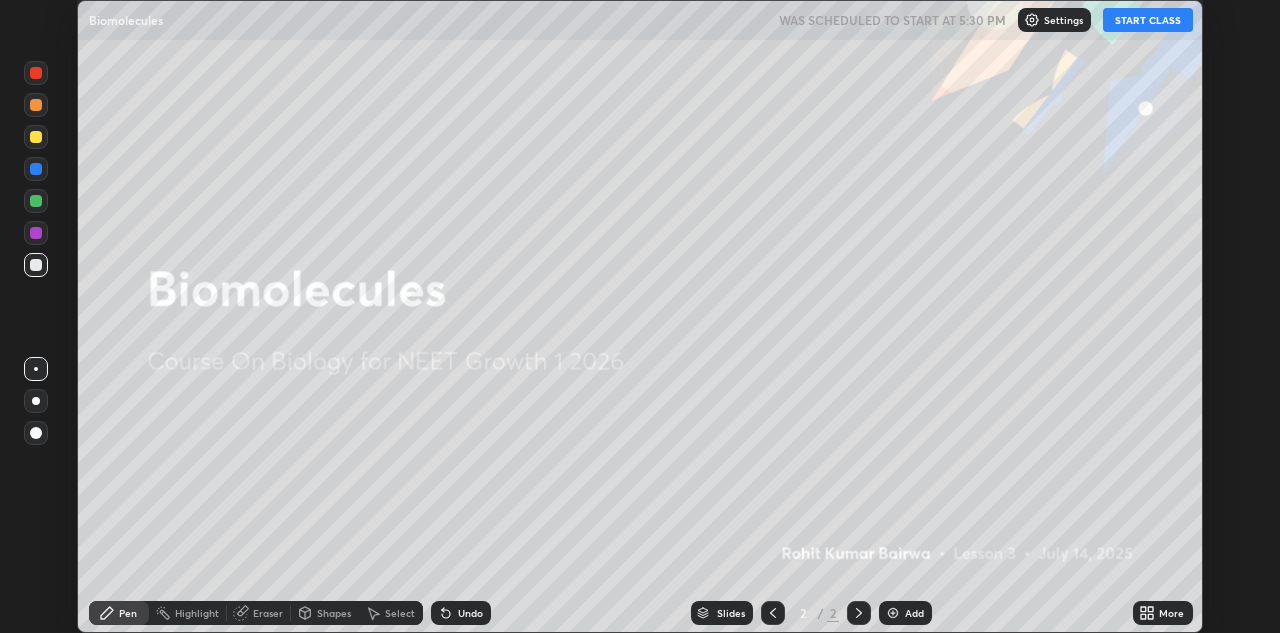 click on "Add" at bounding box center [914, 613] 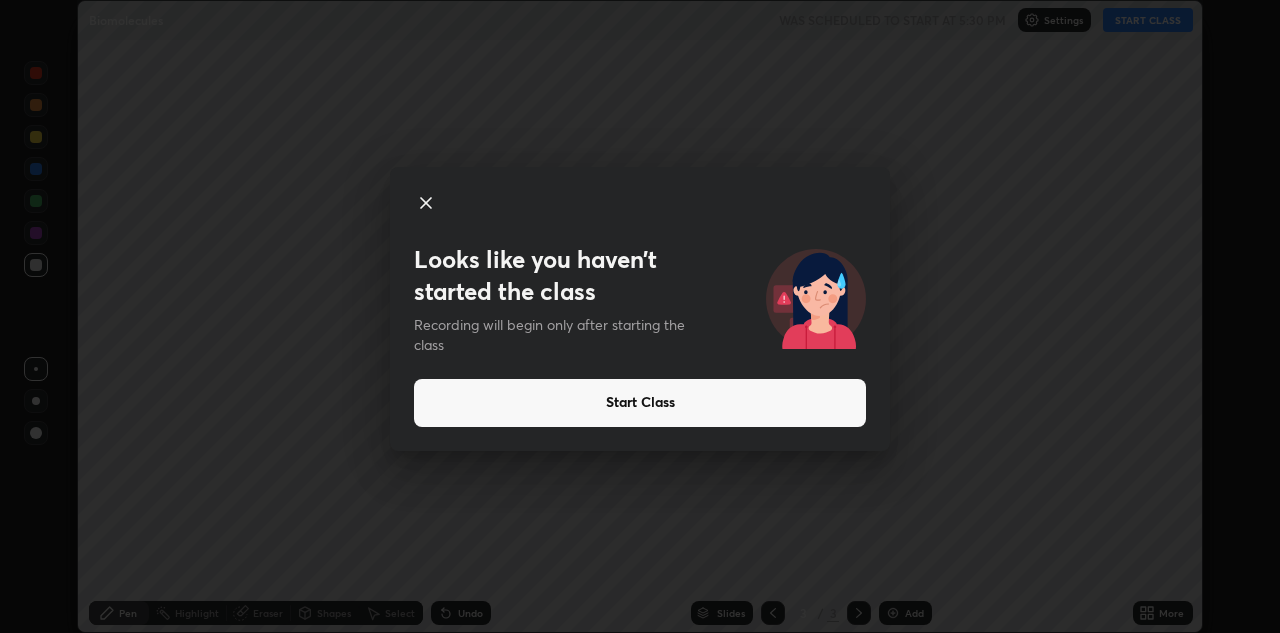 click on "Start Class" at bounding box center (640, 403) 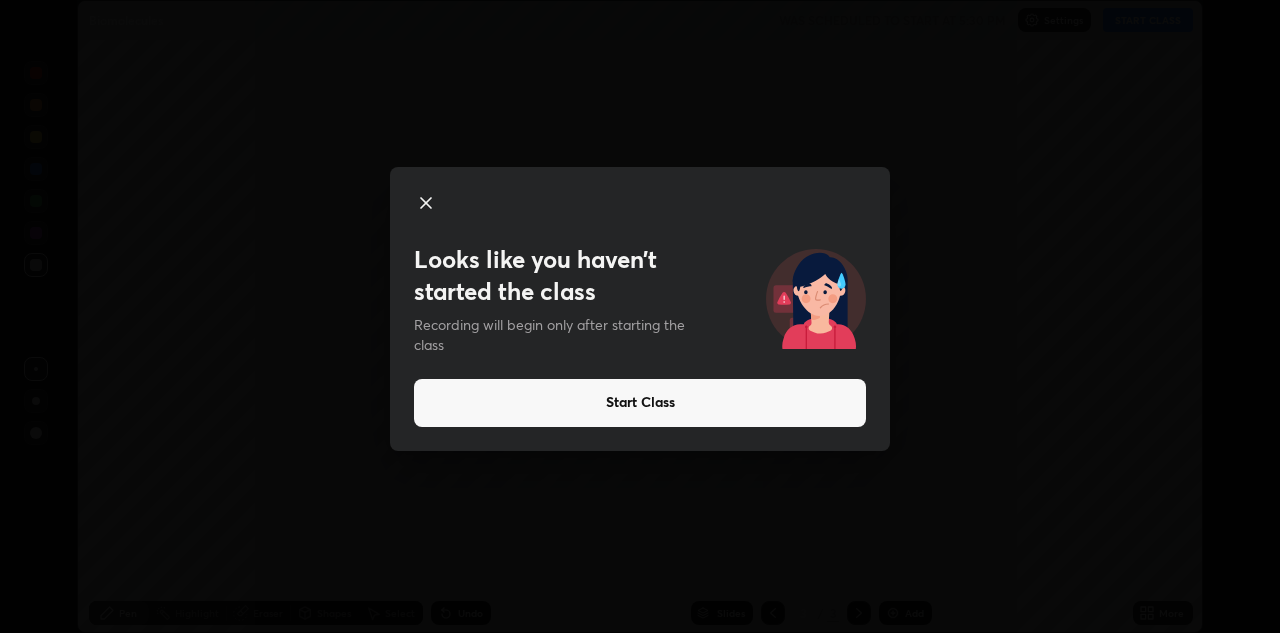 click on "Start Class" at bounding box center (640, 403) 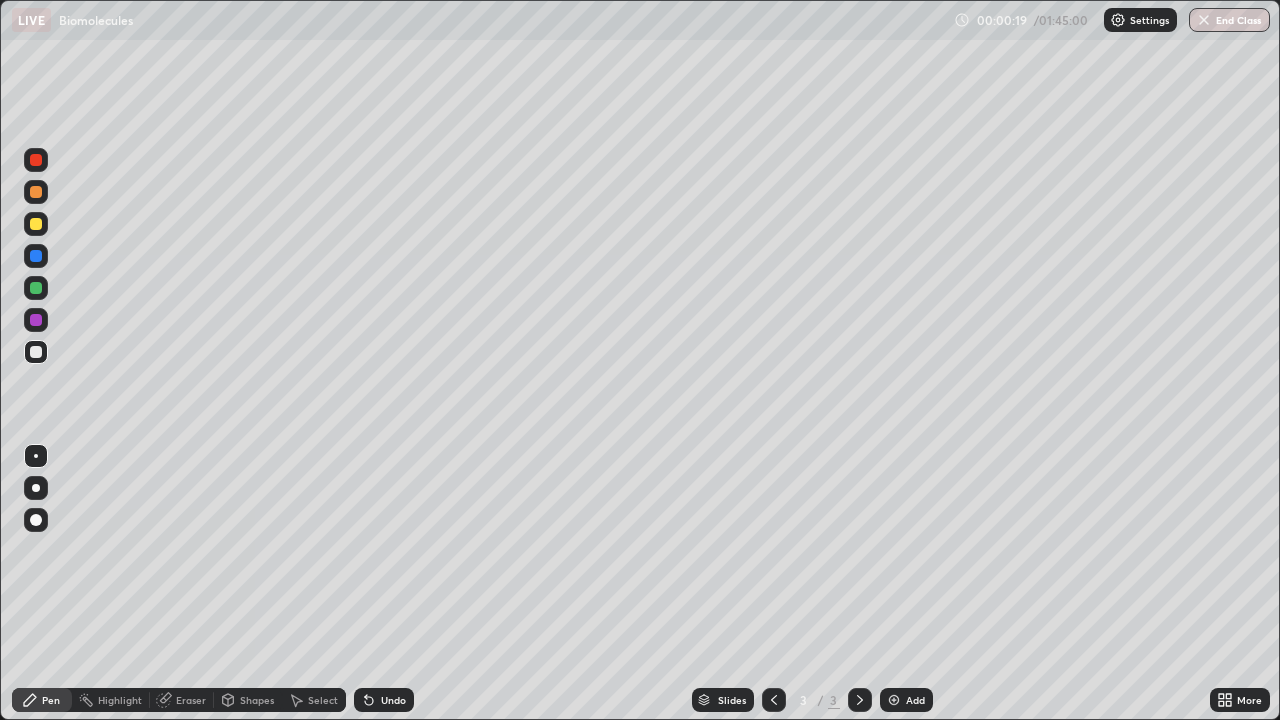 scroll, scrollTop: 99280, scrollLeft: 98720, axis: both 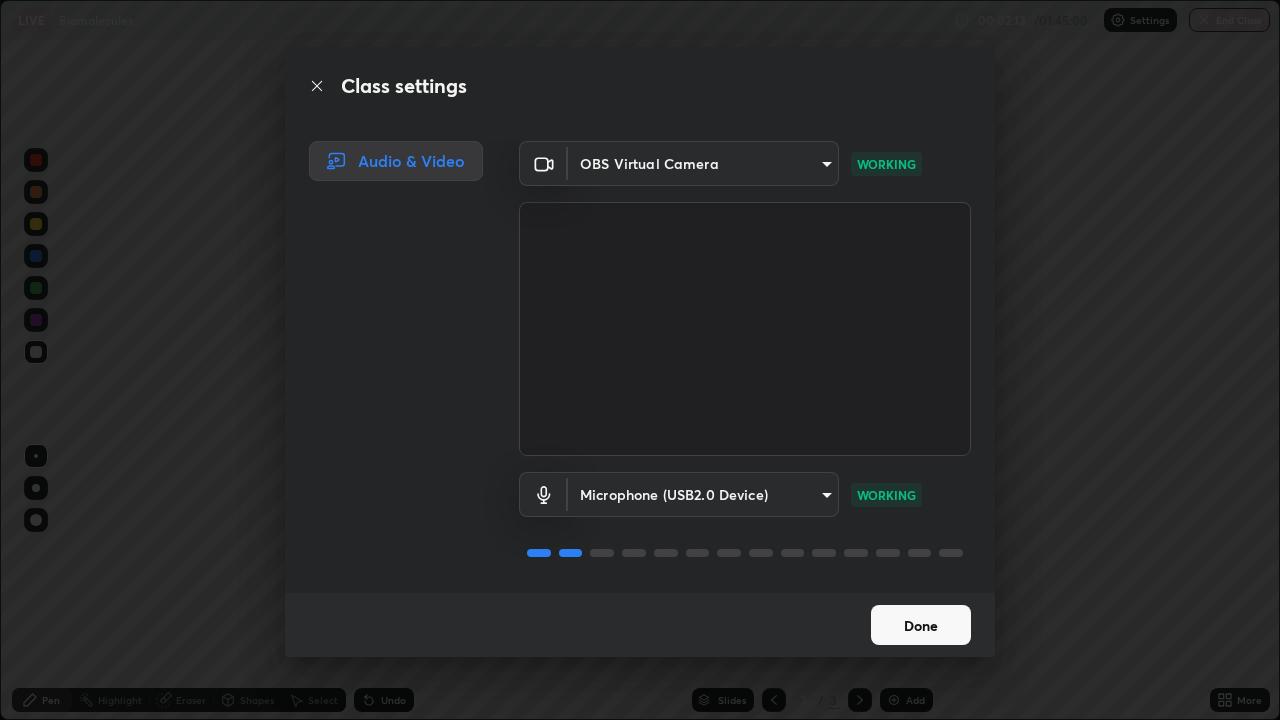 click on "Done" at bounding box center (921, 625) 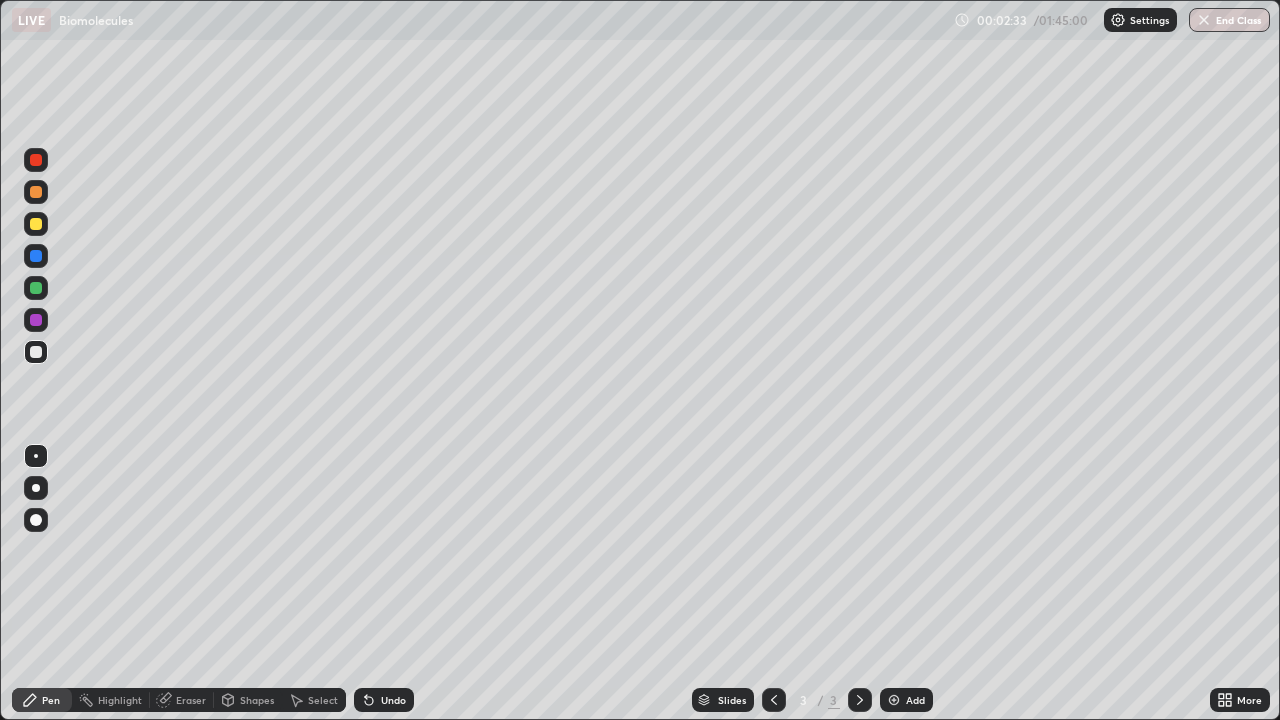 click at bounding box center (894, 700) 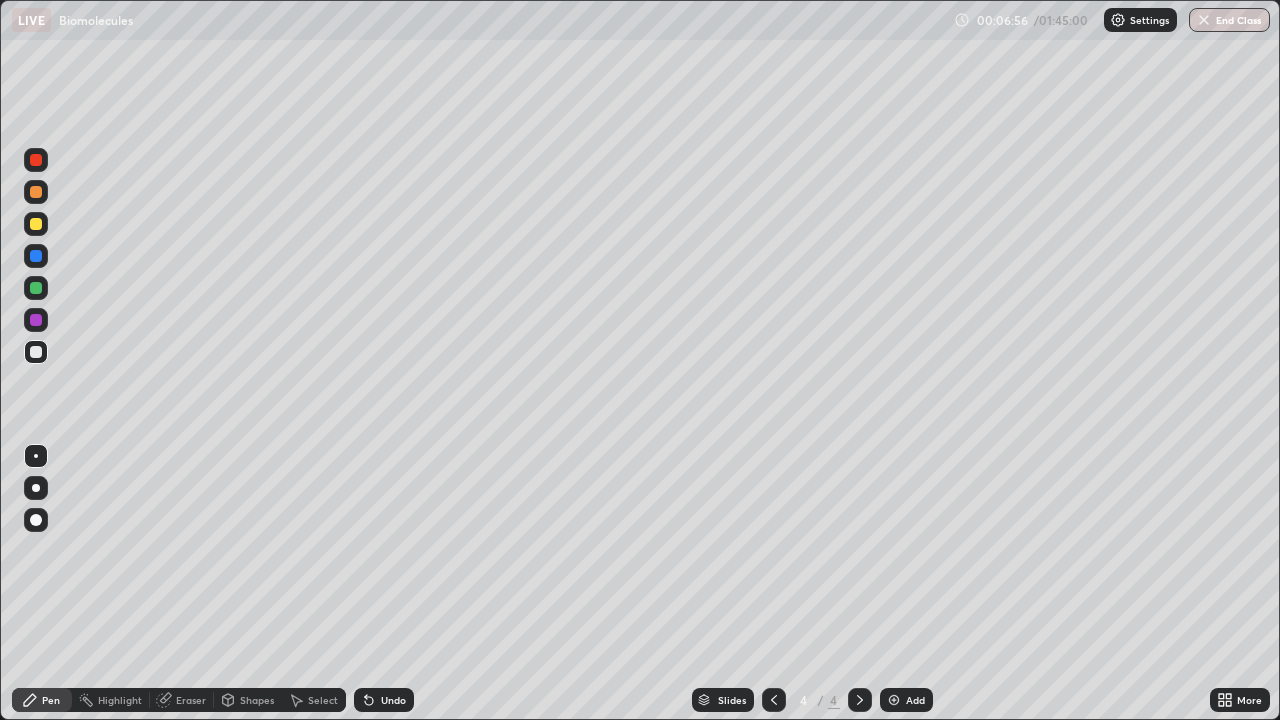 click on "Add" at bounding box center [906, 700] 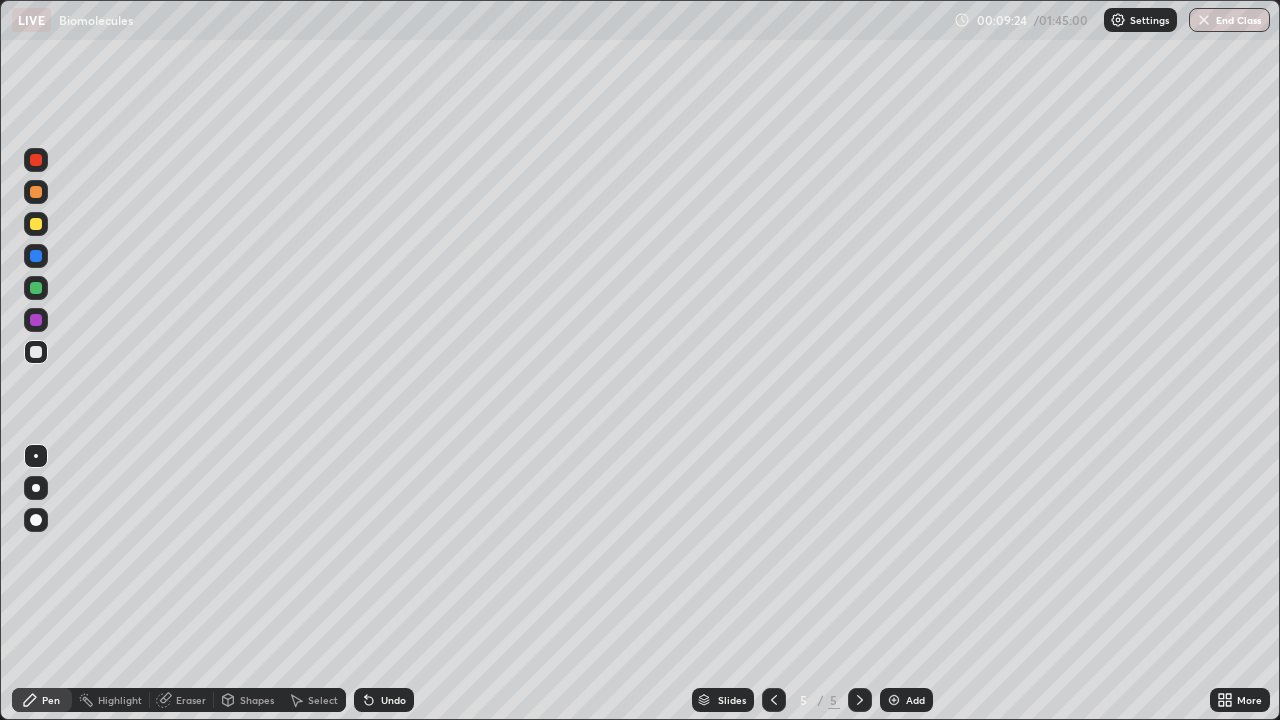 click on "Add" at bounding box center (906, 700) 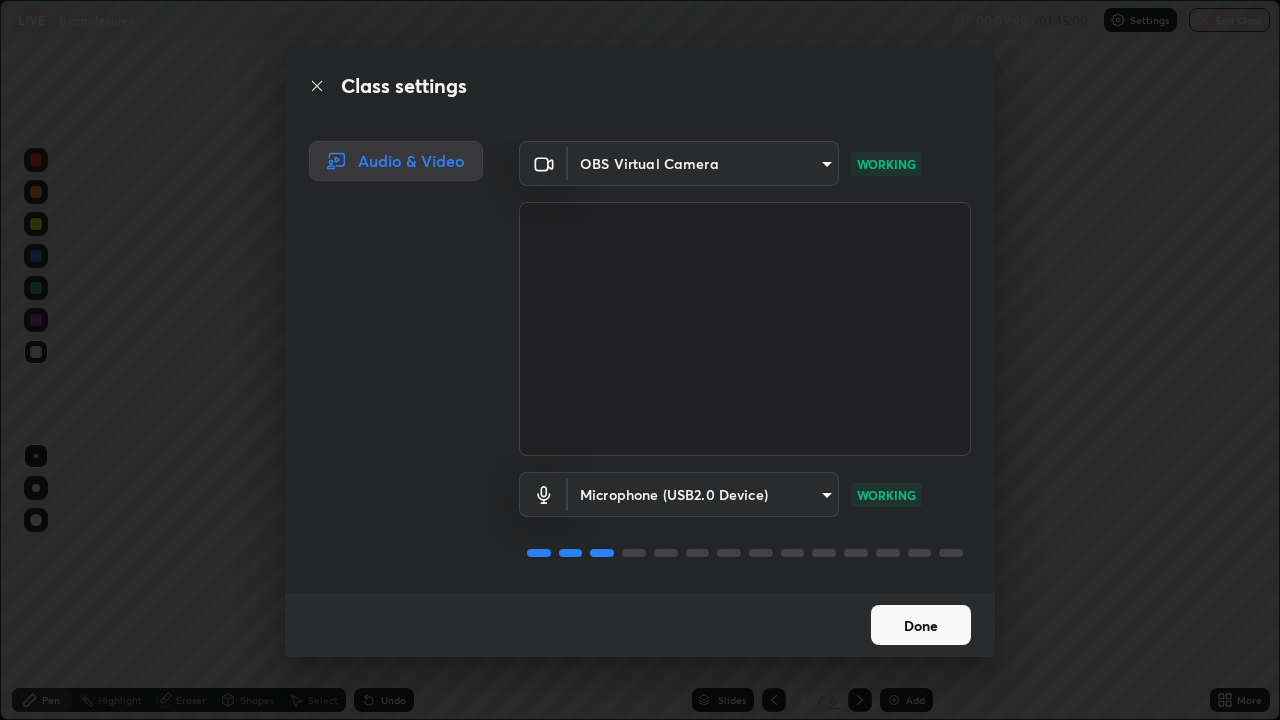 click on "Done" at bounding box center (921, 625) 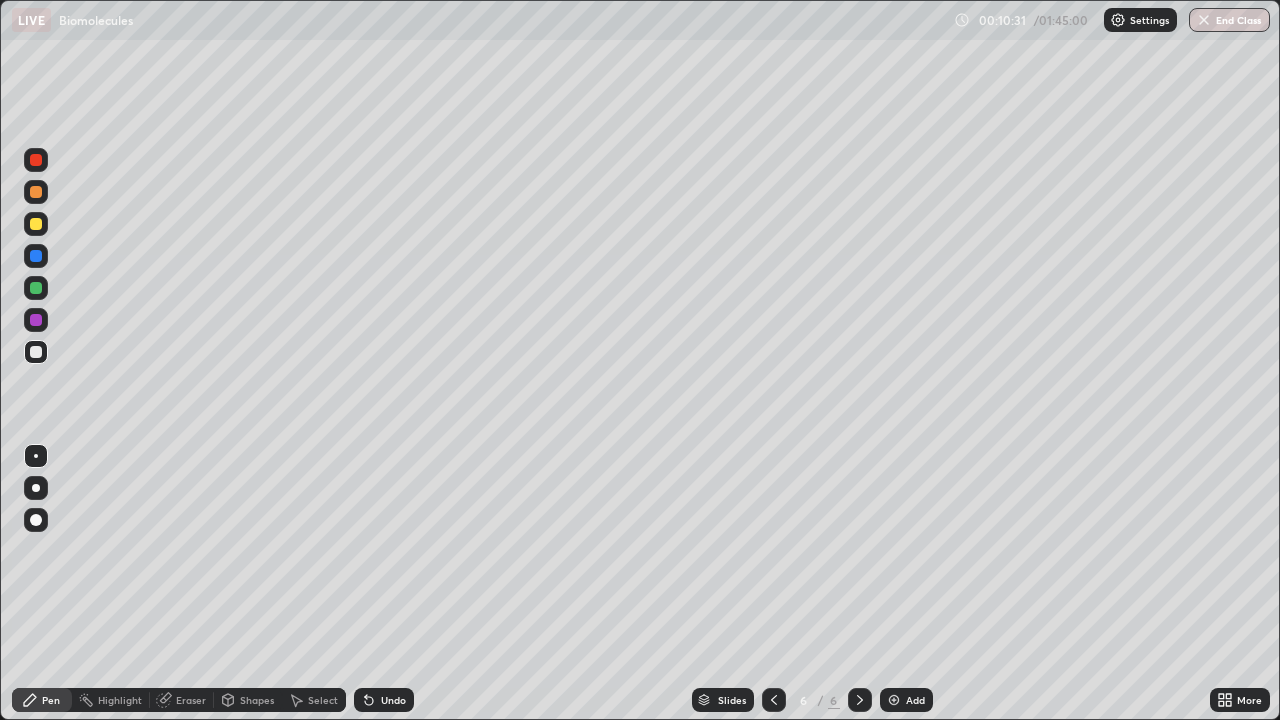 click on "Eraser" at bounding box center (191, 700) 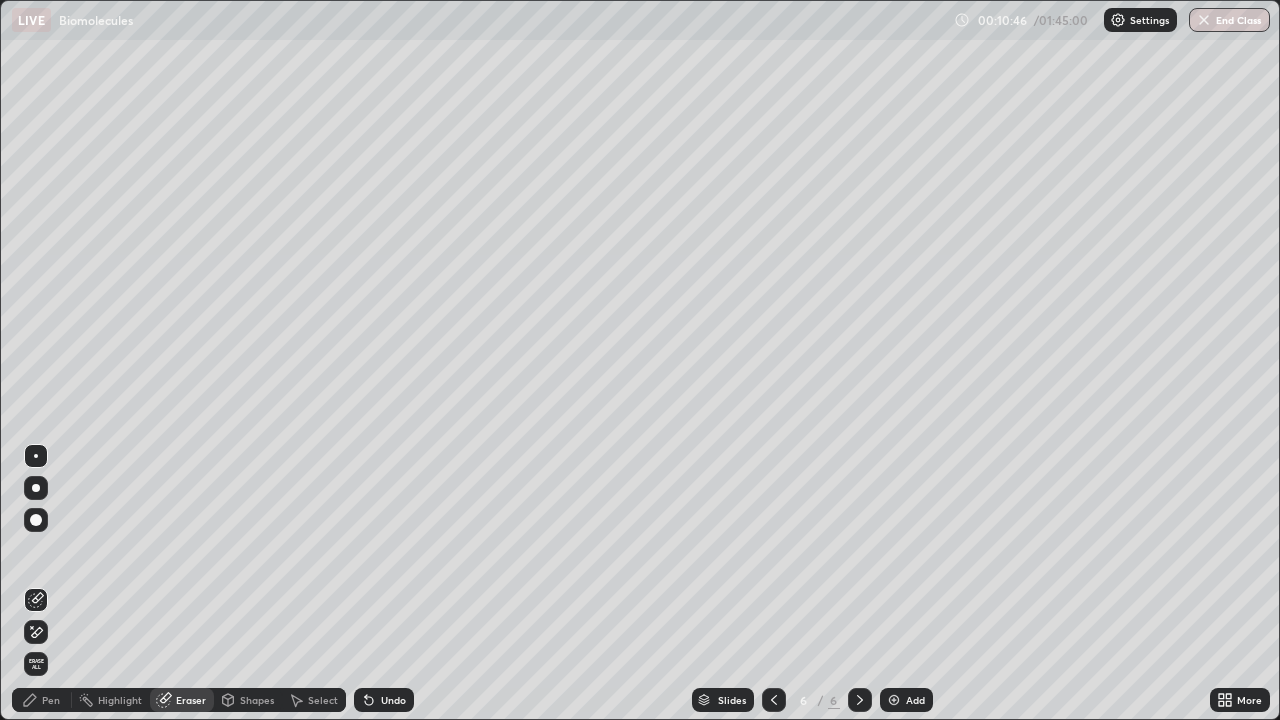 click on "Eraser" at bounding box center (191, 700) 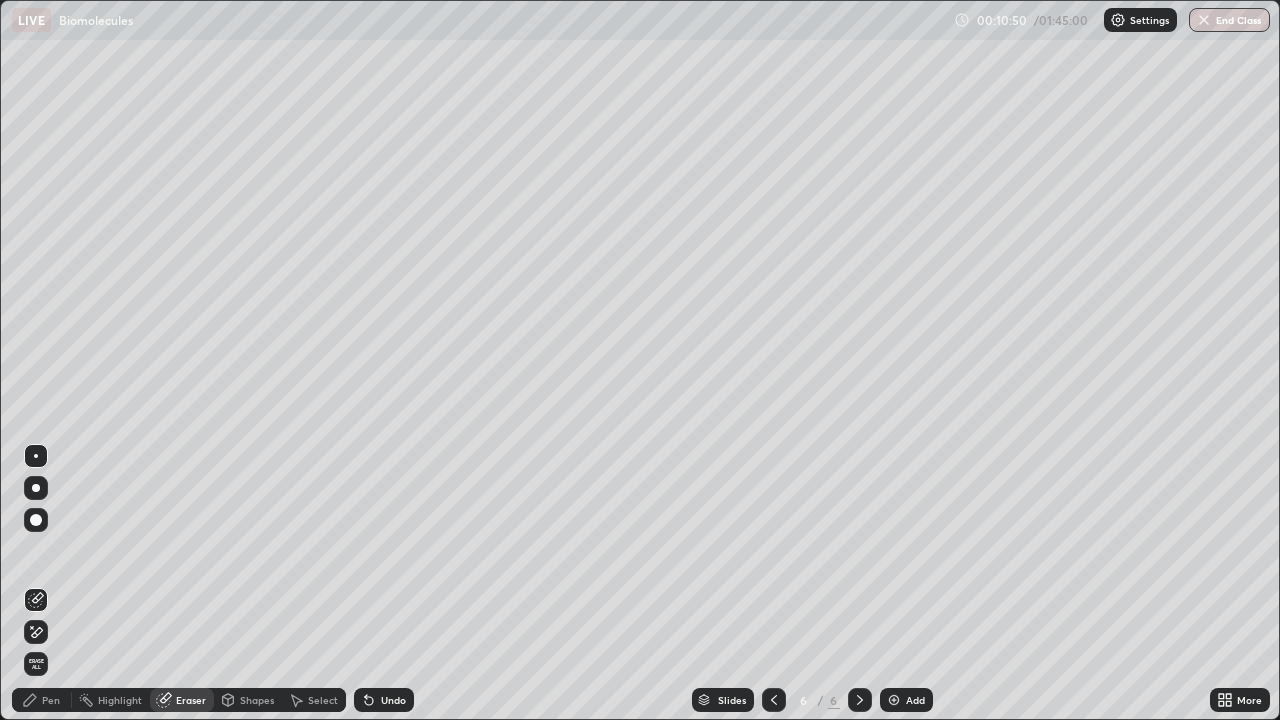 click on "Pen" at bounding box center (51, 700) 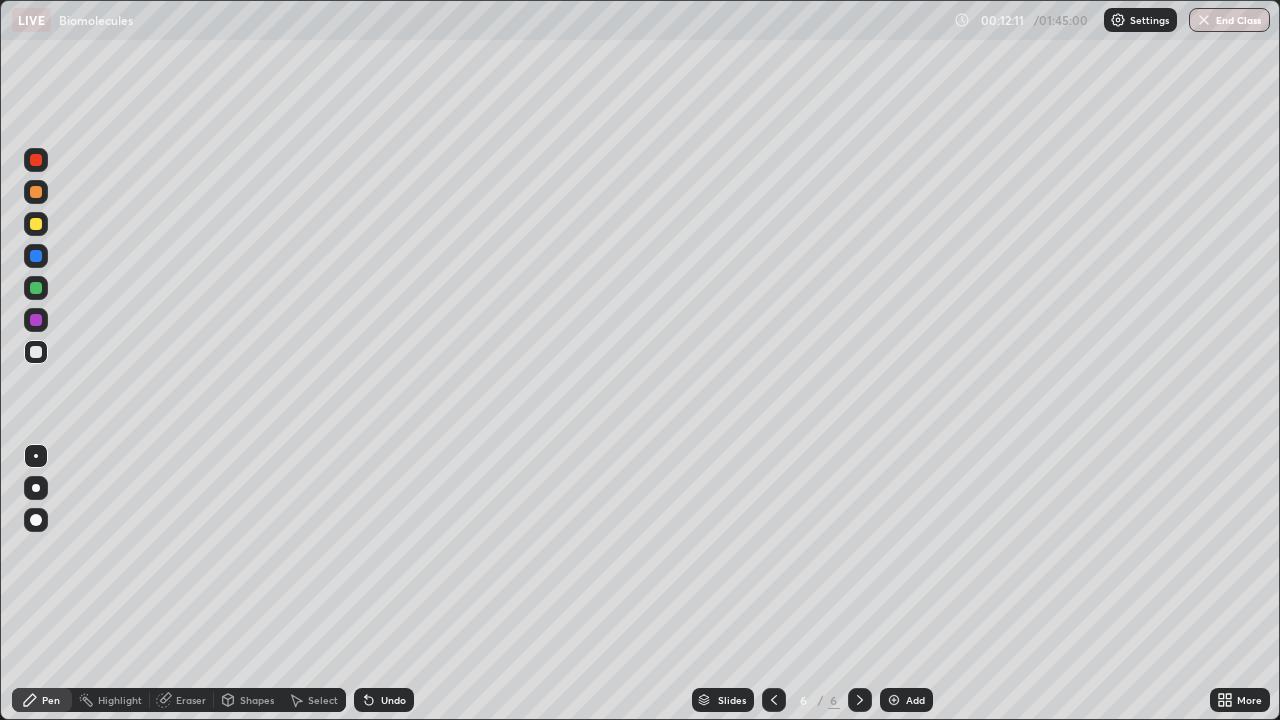 click on "Add" at bounding box center [906, 700] 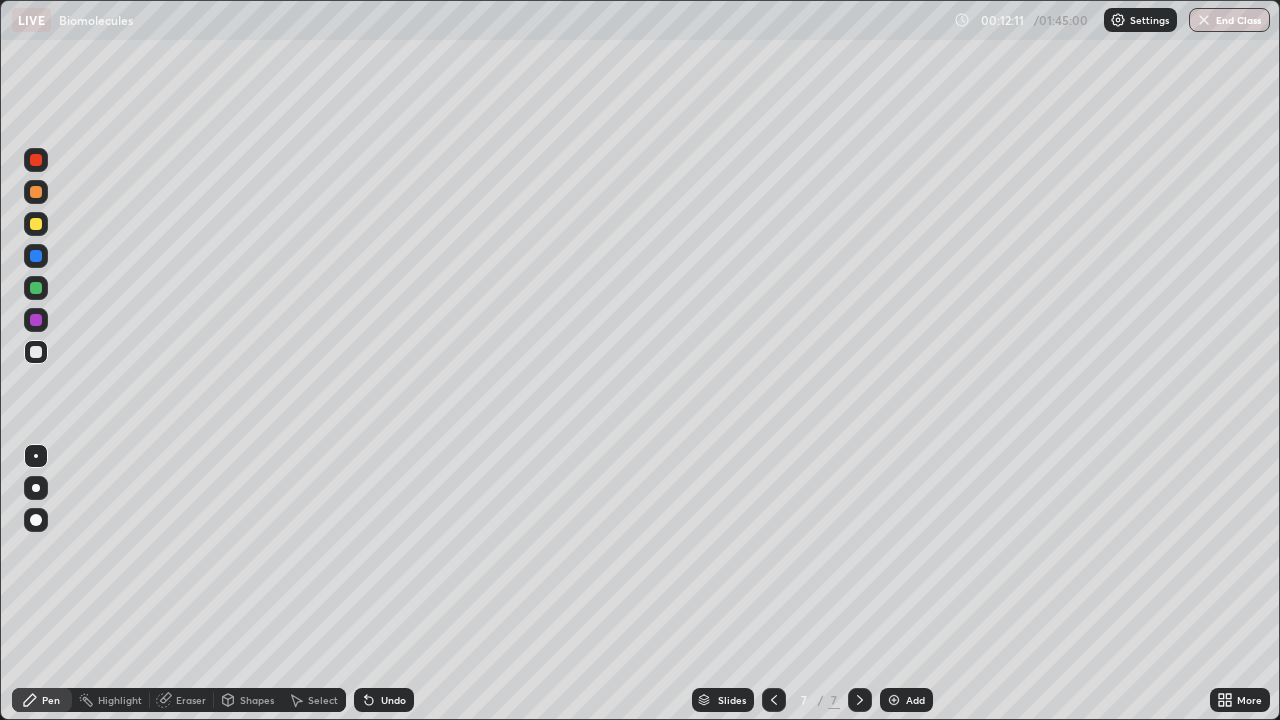click on "Add" at bounding box center [906, 700] 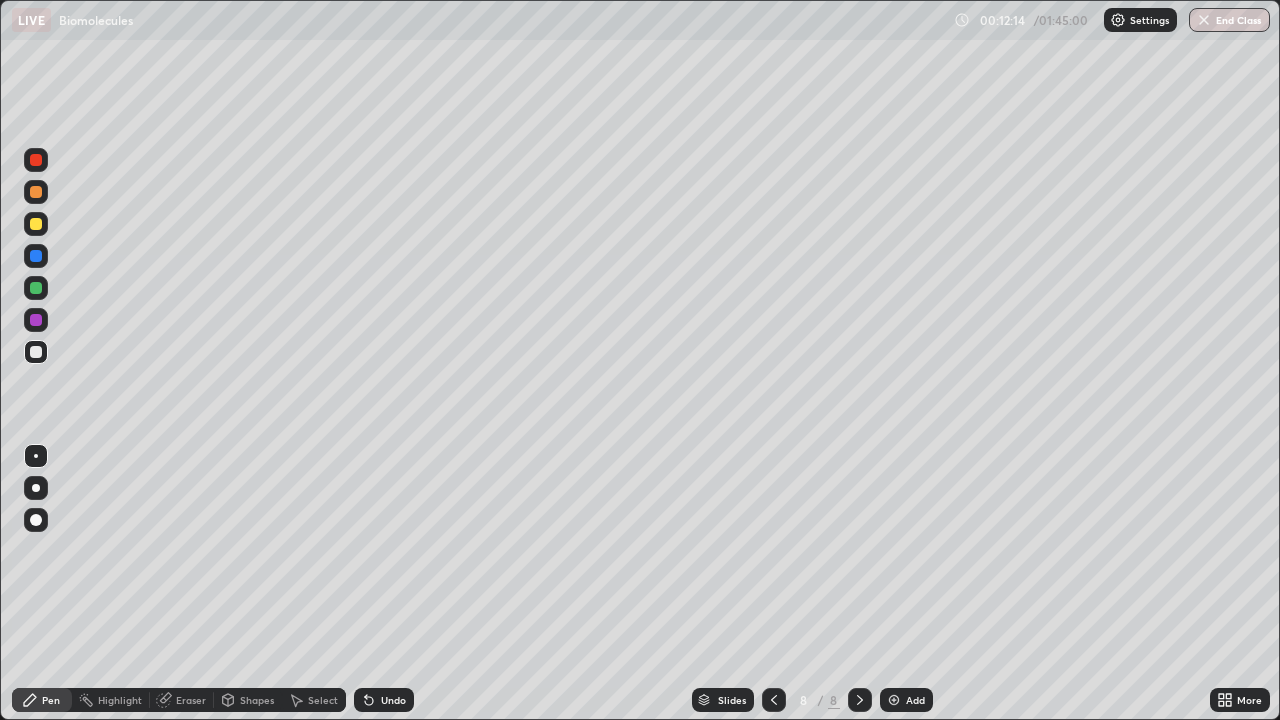 click 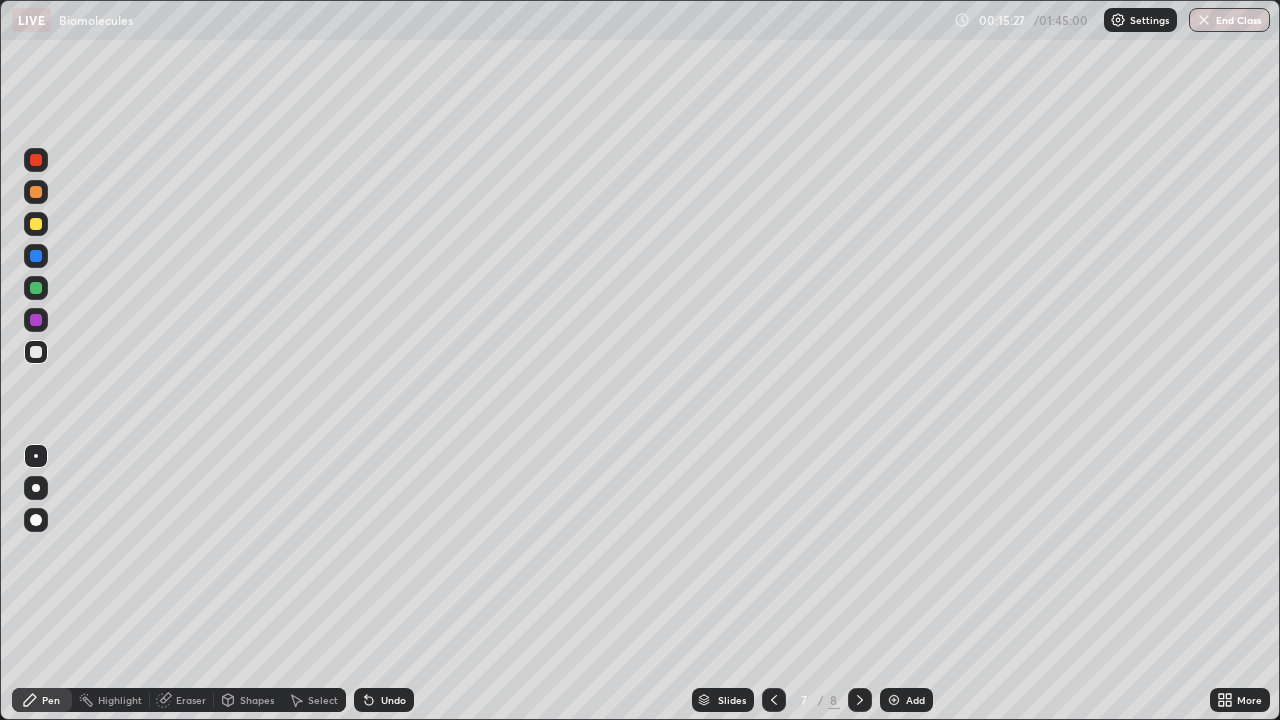 click on "Add" at bounding box center [906, 700] 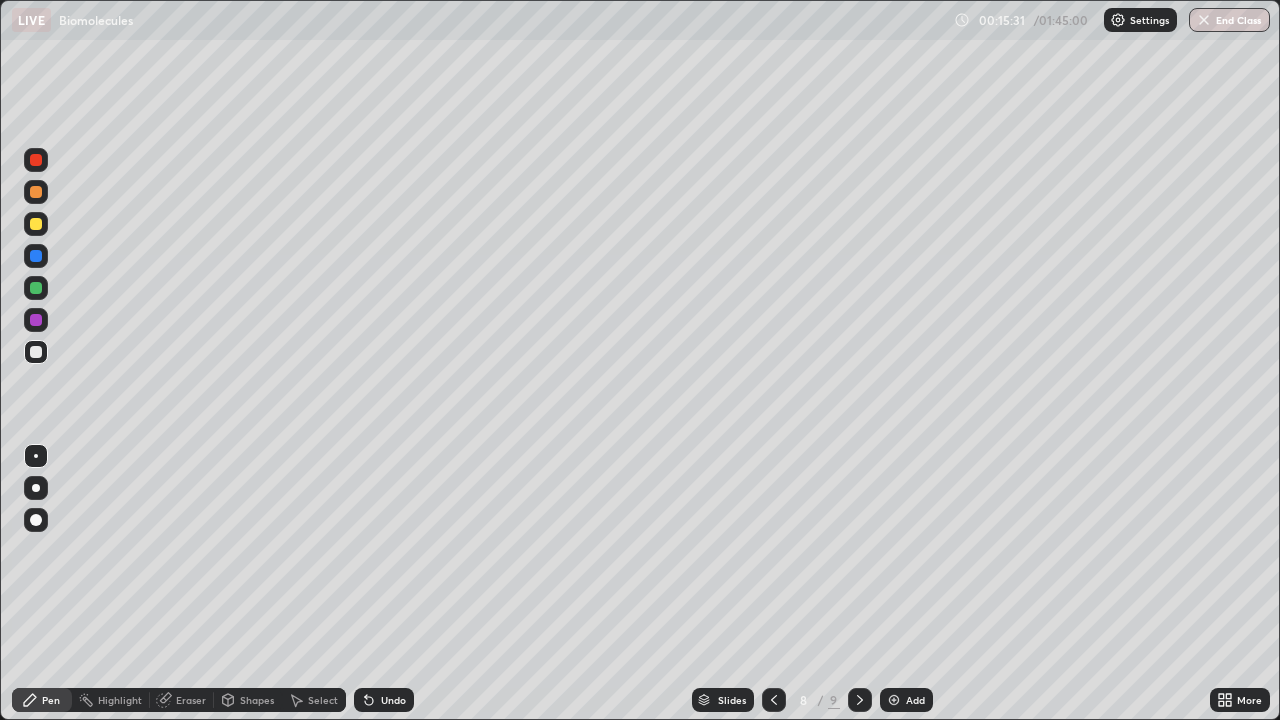 click 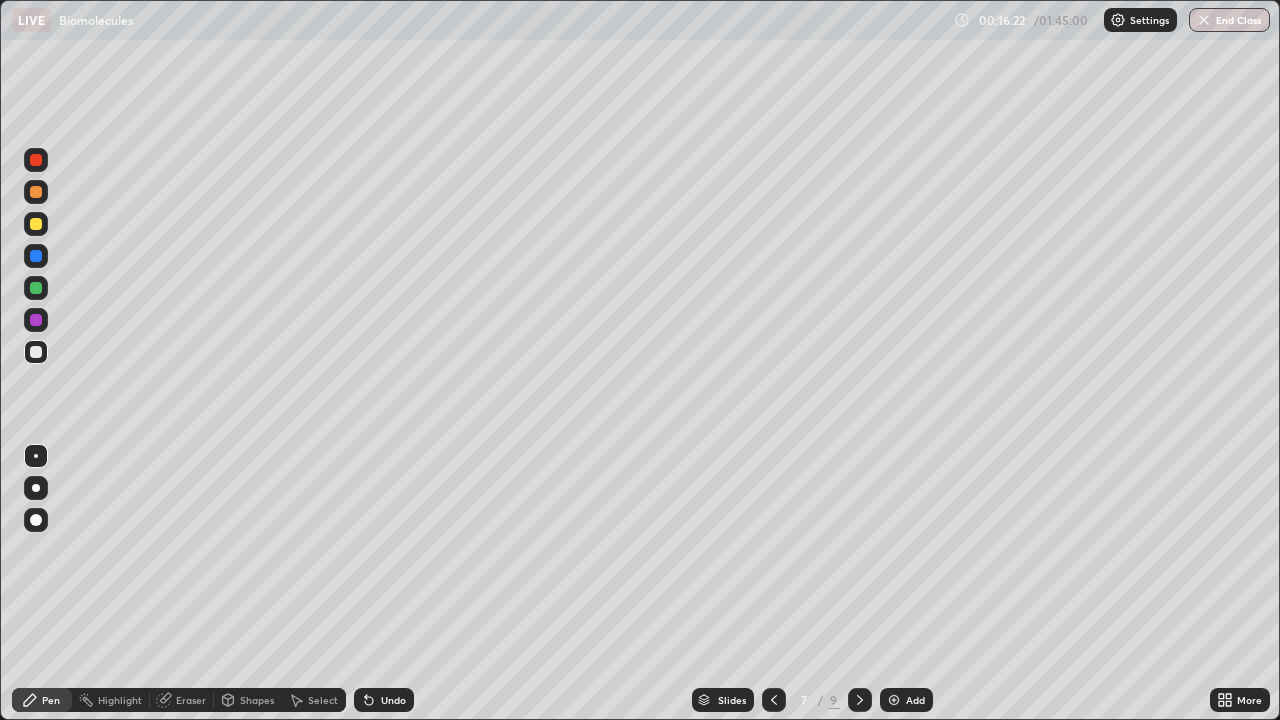 click on "Add" at bounding box center (915, 700) 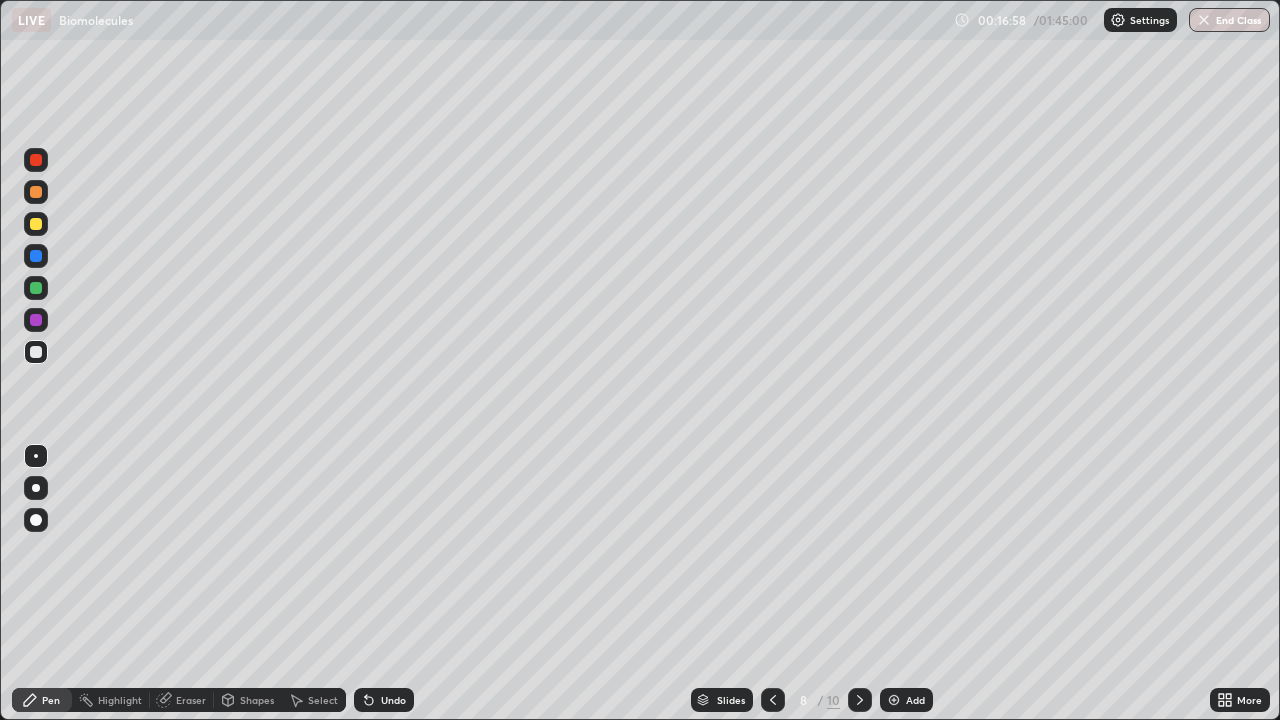 click at bounding box center [894, 700] 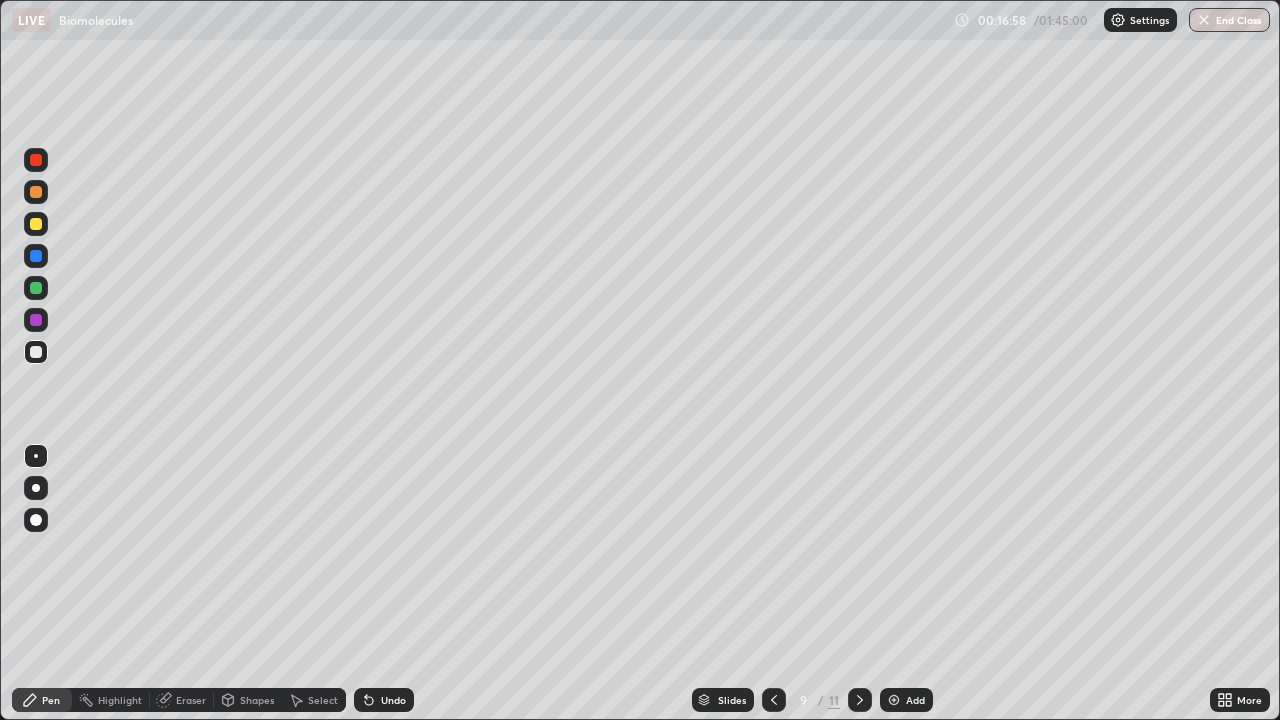 click on "Add" at bounding box center [906, 700] 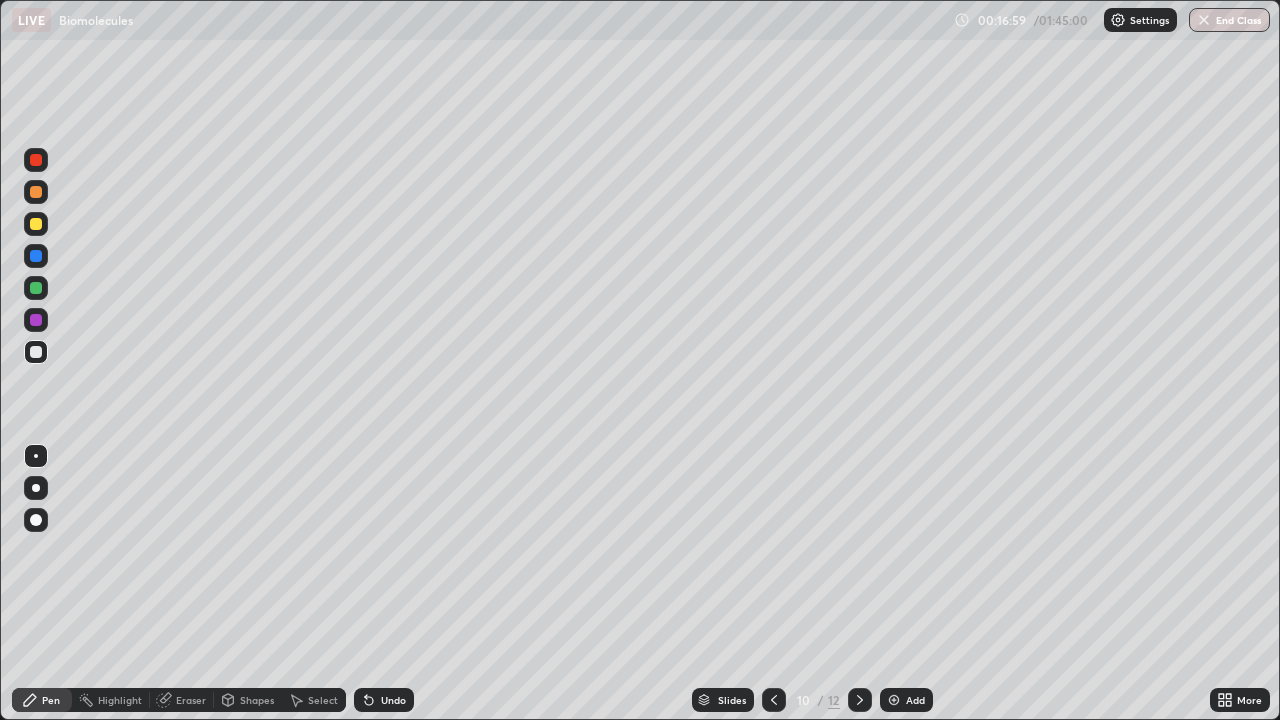 click at bounding box center [894, 700] 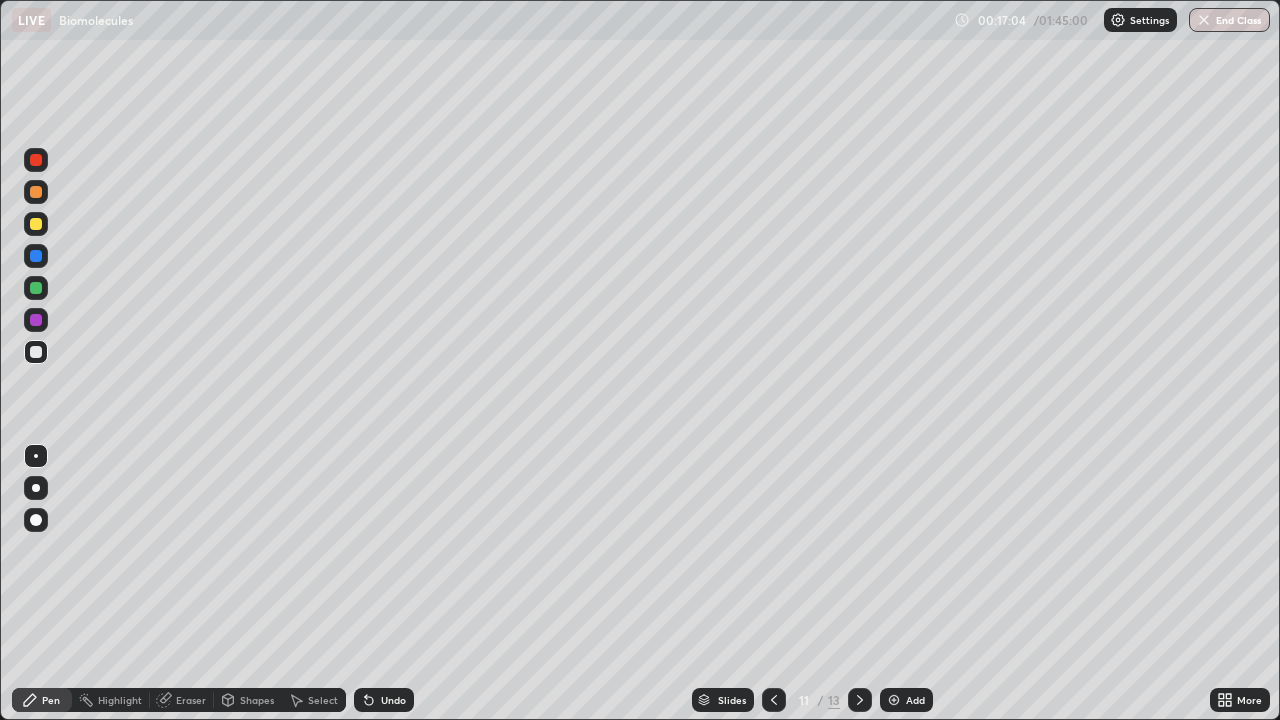 click on "Eraser" at bounding box center [191, 700] 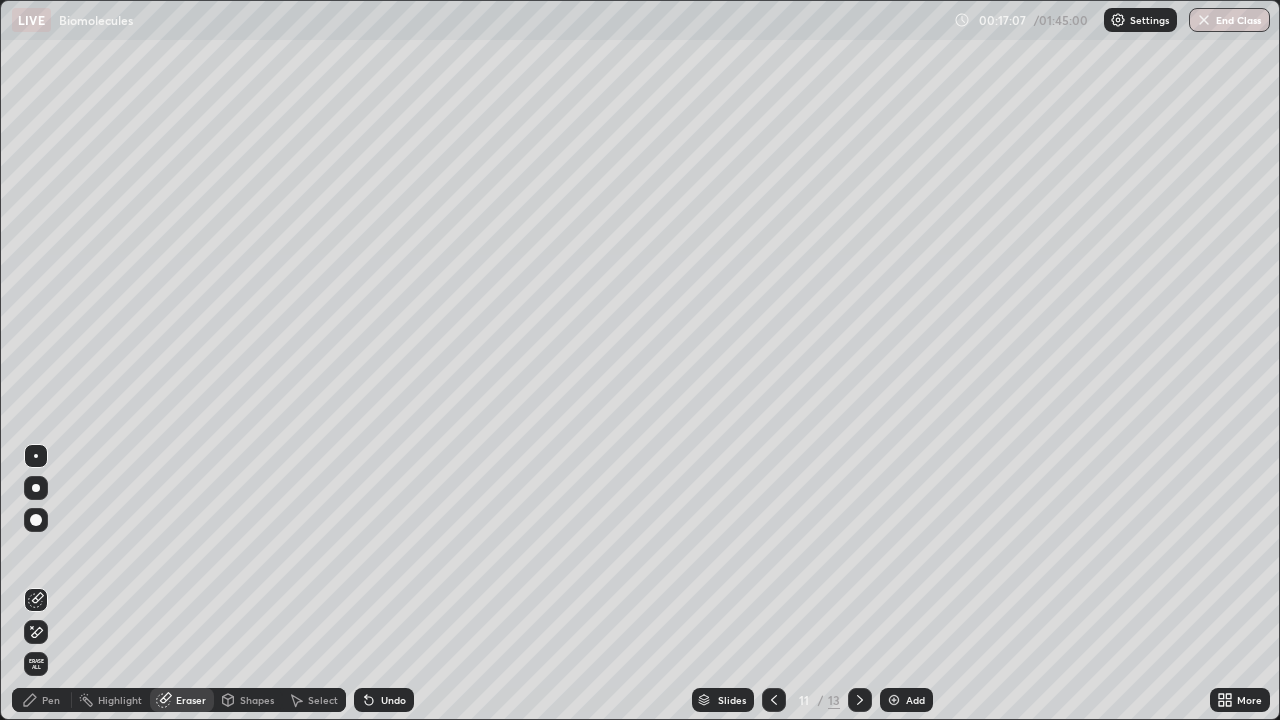 click on "Pen" at bounding box center (51, 700) 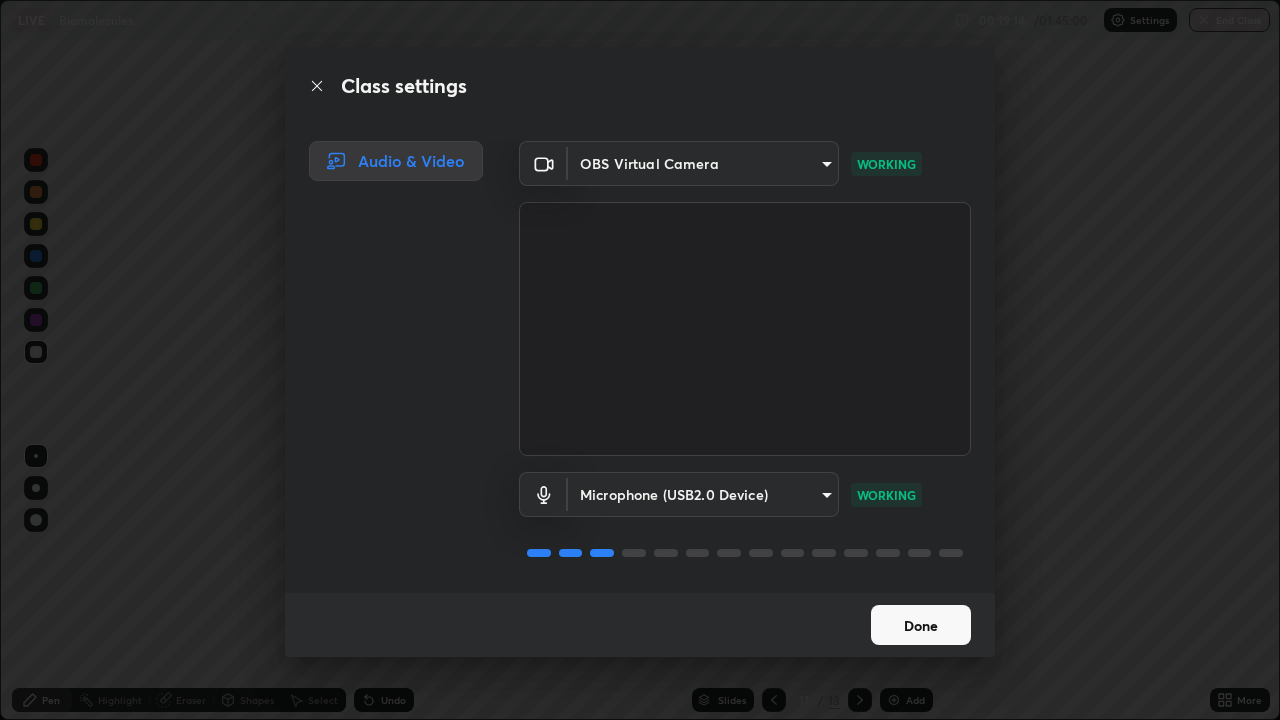 click on "Done" at bounding box center (921, 625) 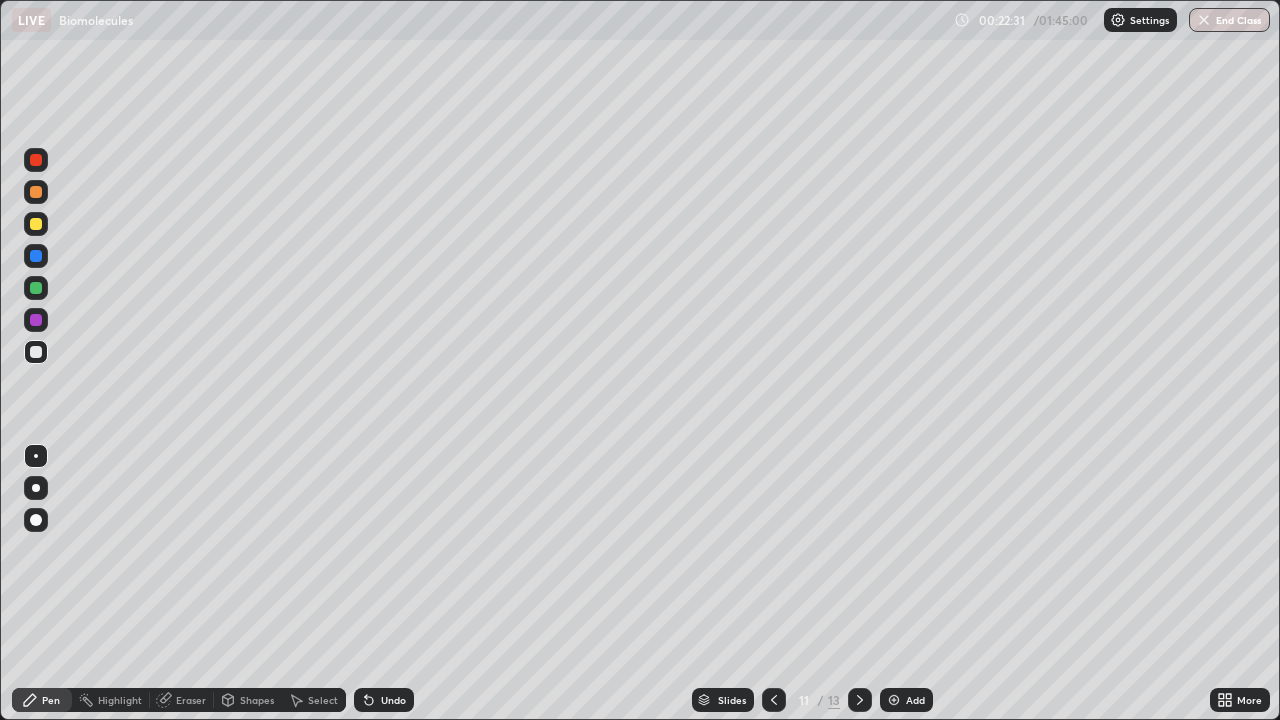 click at bounding box center (894, 700) 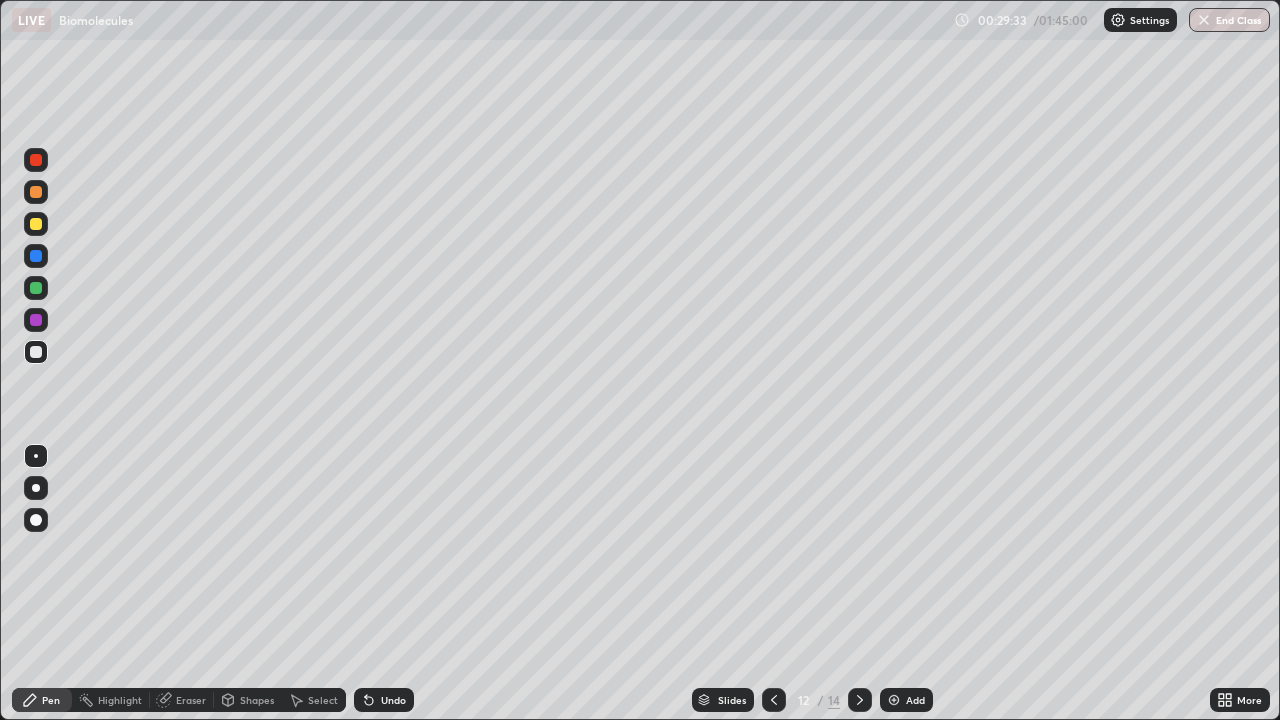 click on "Add" at bounding box center (906, 700) 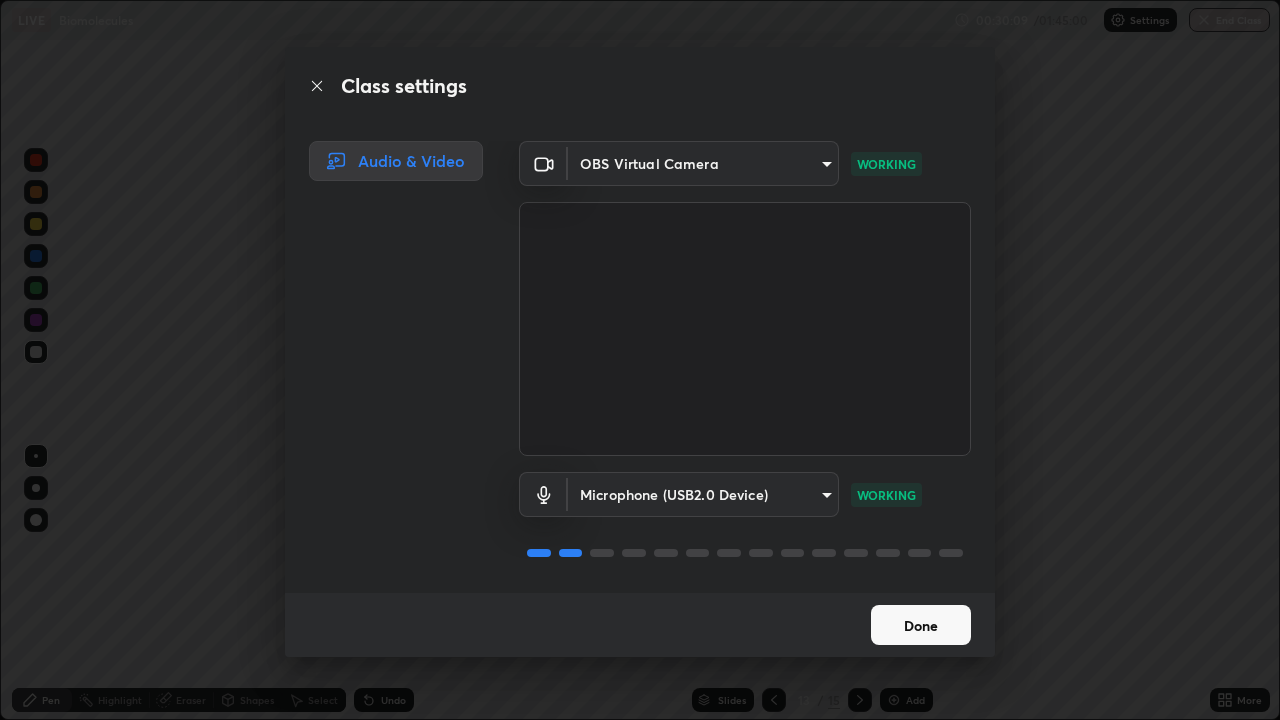 click on "Done" at bounding box center (921, 625) 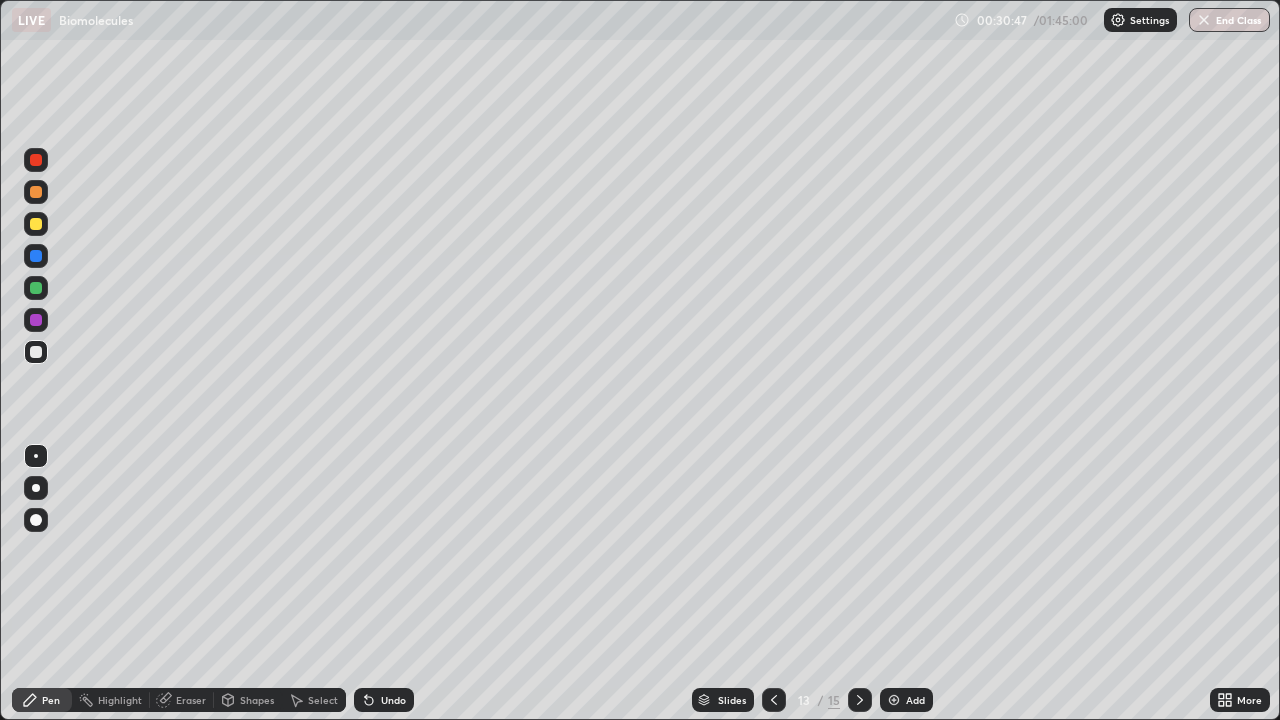 click on "Add" at bounding box center (906, 700) 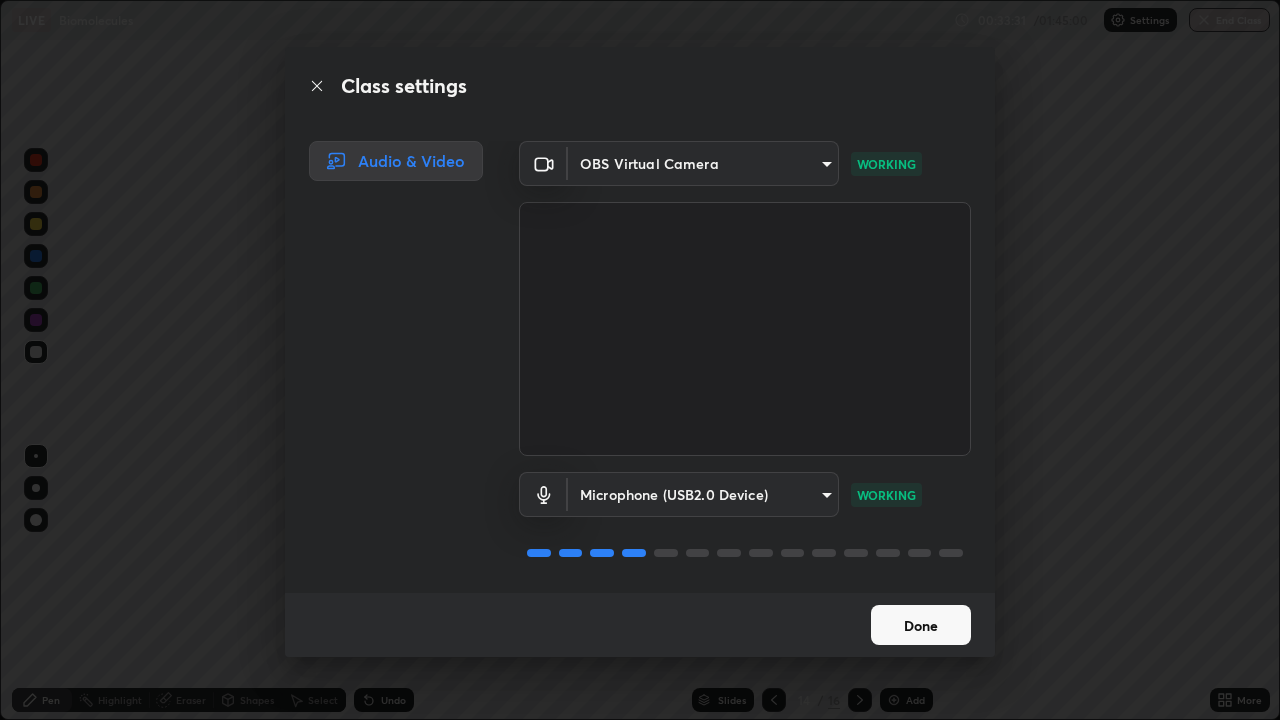 click on "Done" at bounding box center (921, 625) 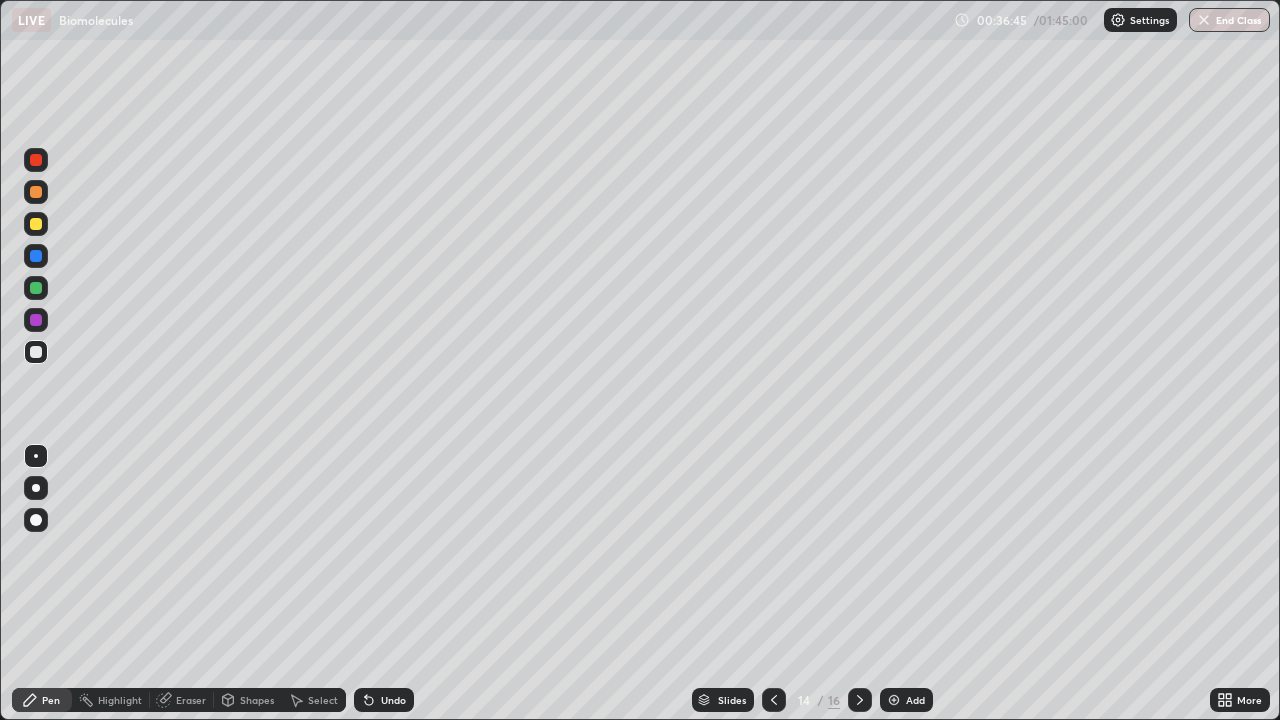 click at bounding box center [894, 700] 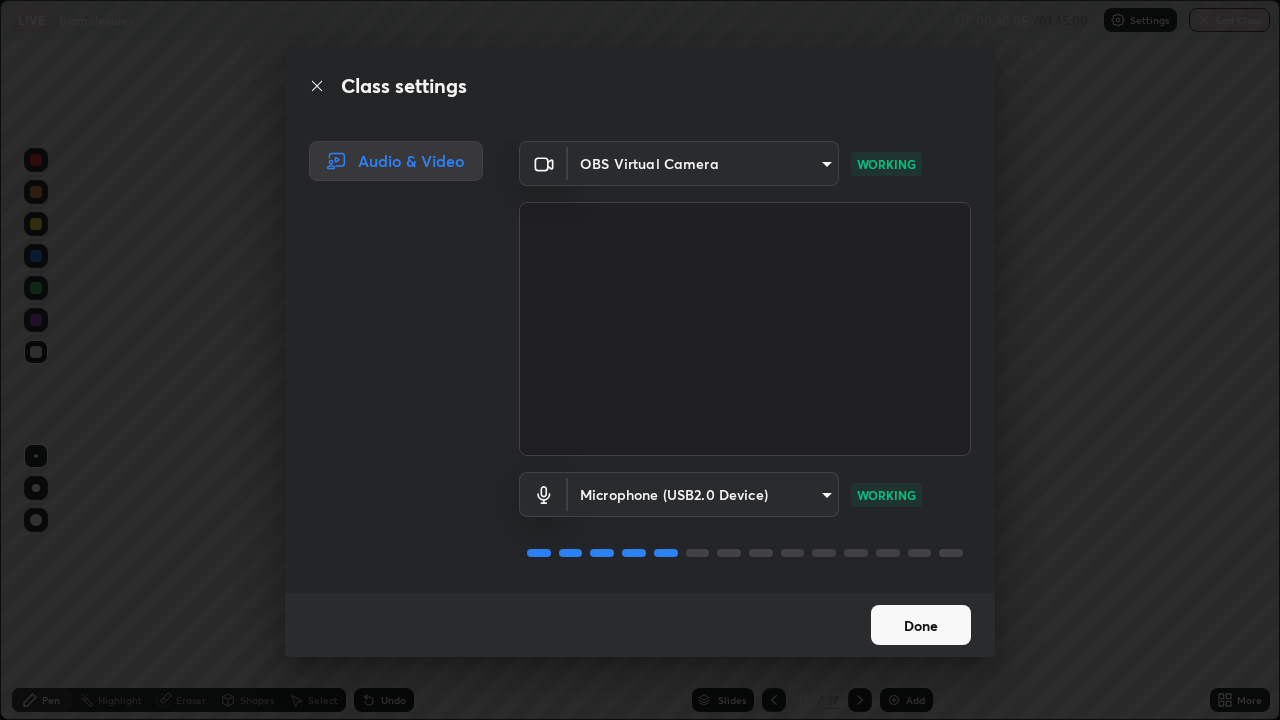 click on "Done" at bounding box center [921, 625] 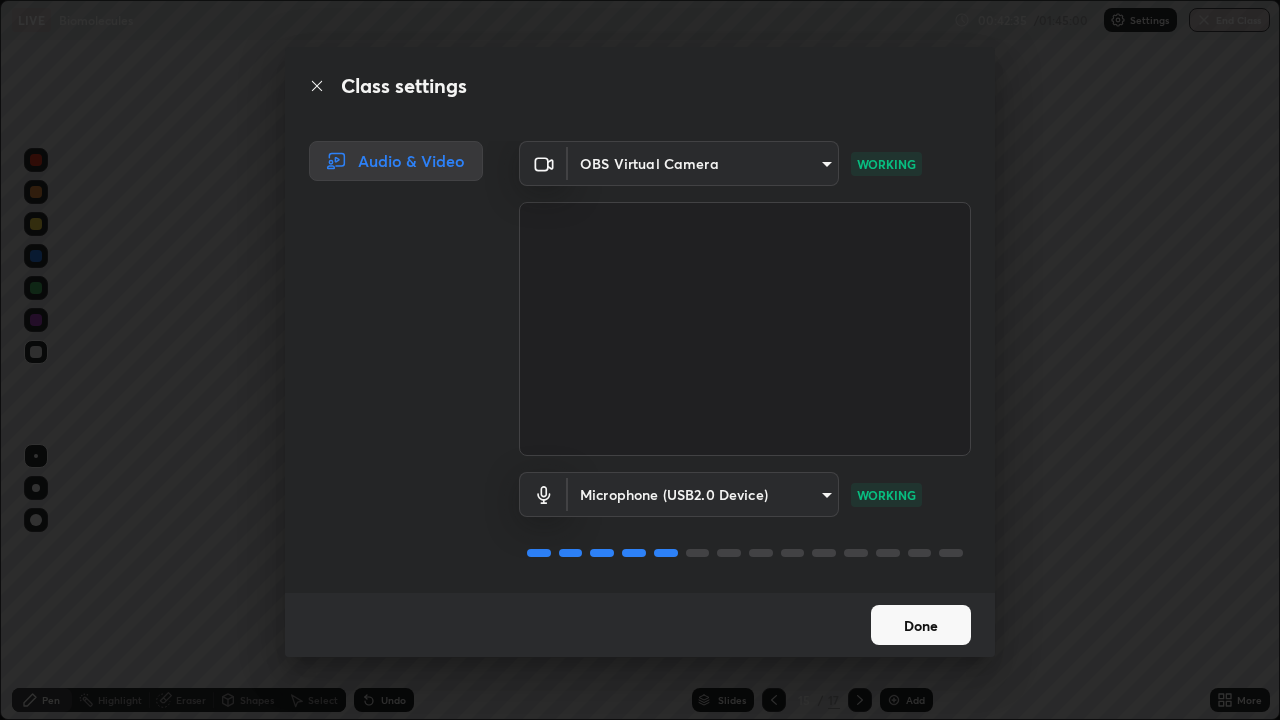 click on "Done" at bounding box center [921, 625] 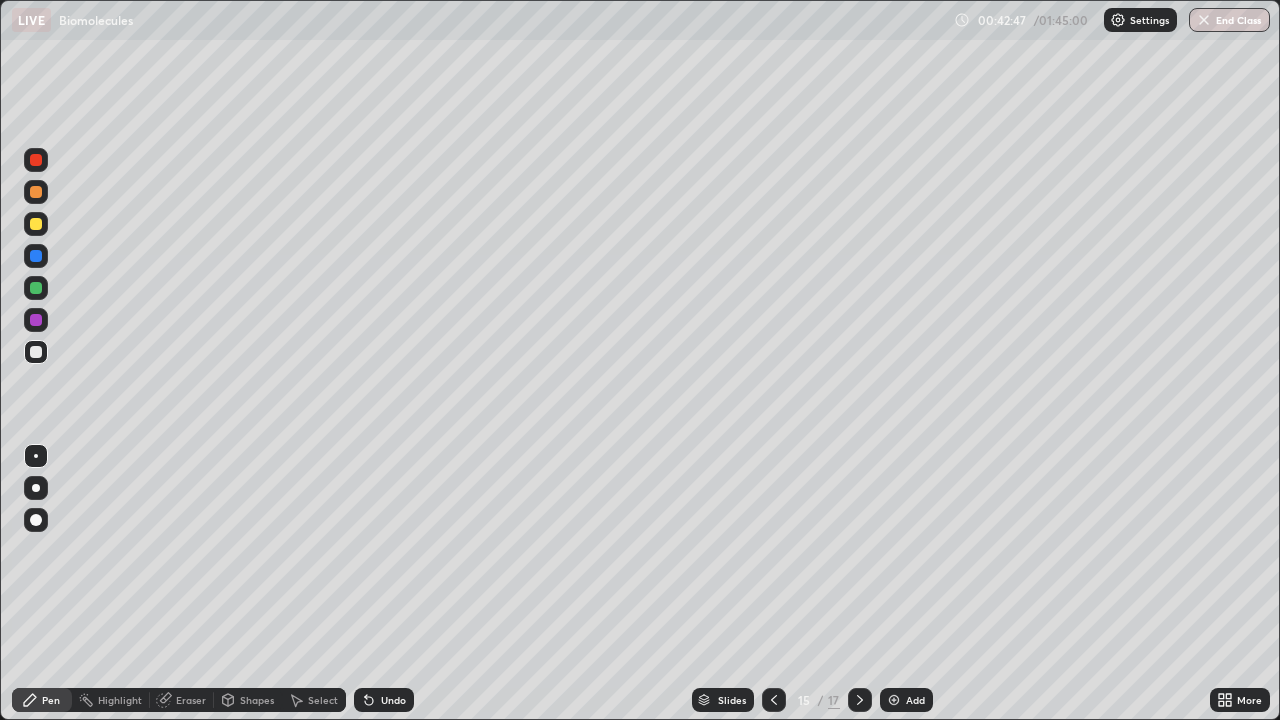 click at bounding box center [894, 700] 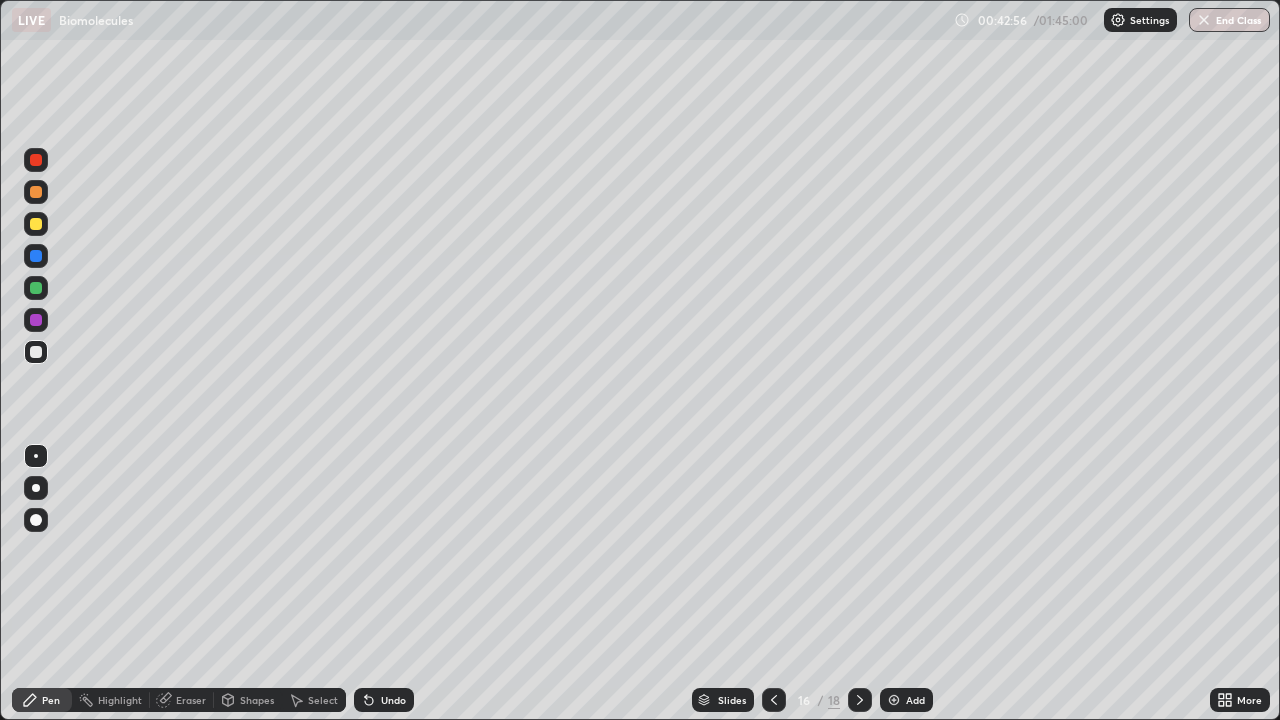 click at bounding box center (774, 700) 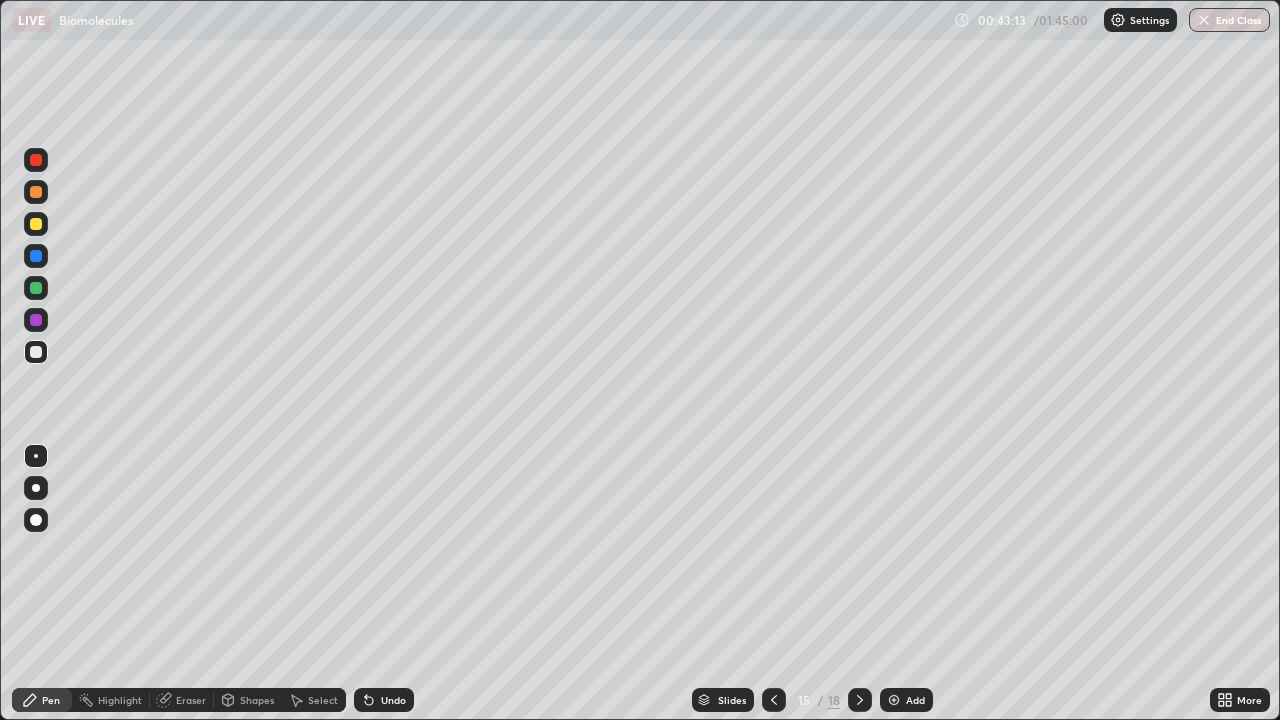 click 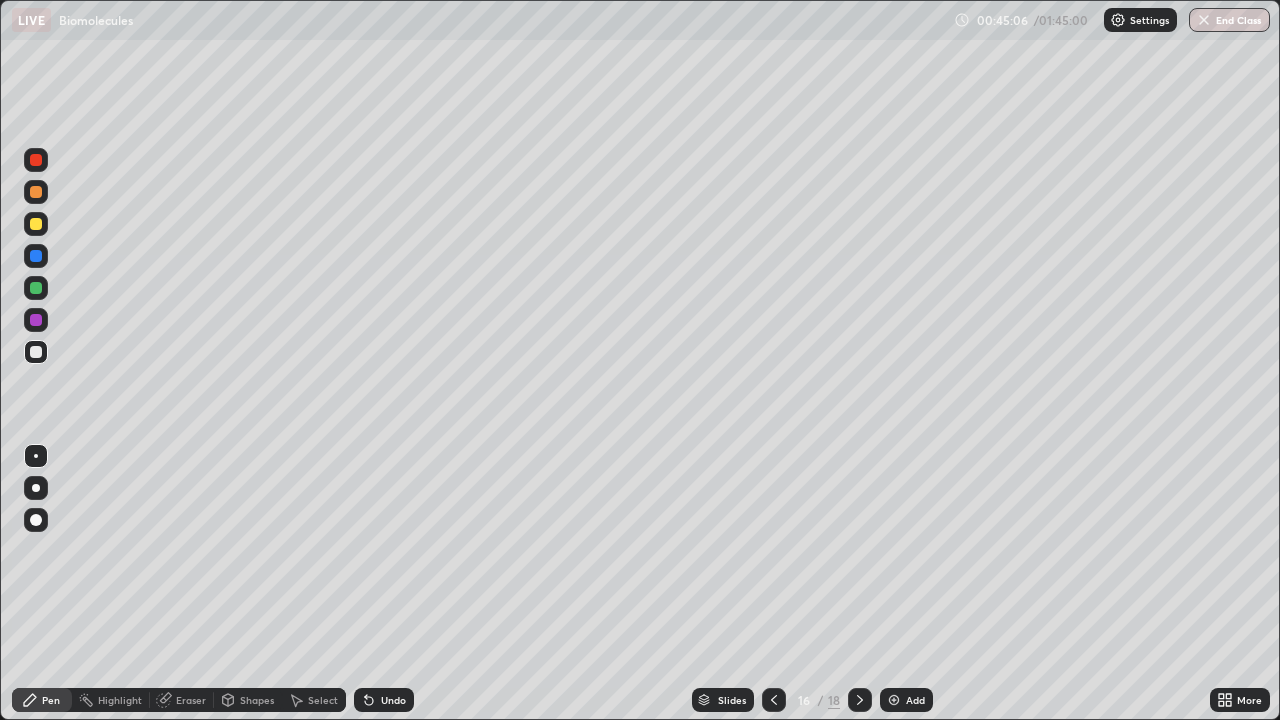 click on "Eraser" at bounding box center (182, 700) 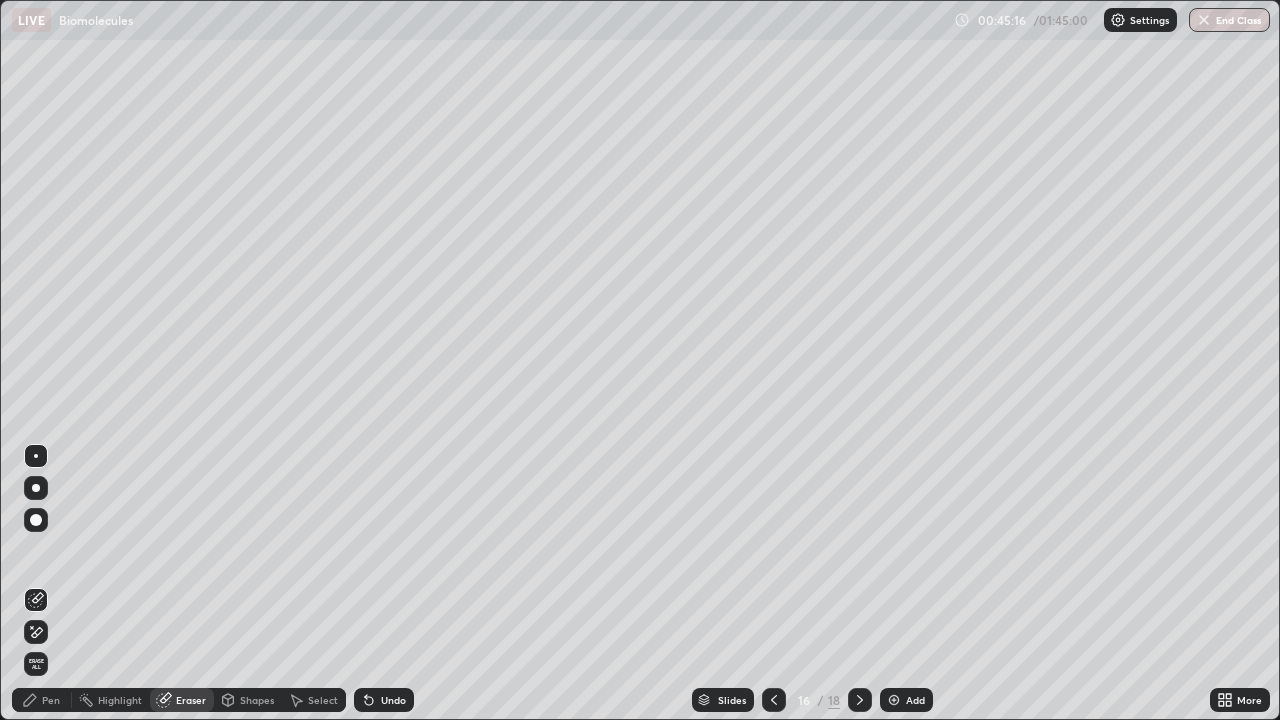 click on "Pen" at bounding box center (51, 700) 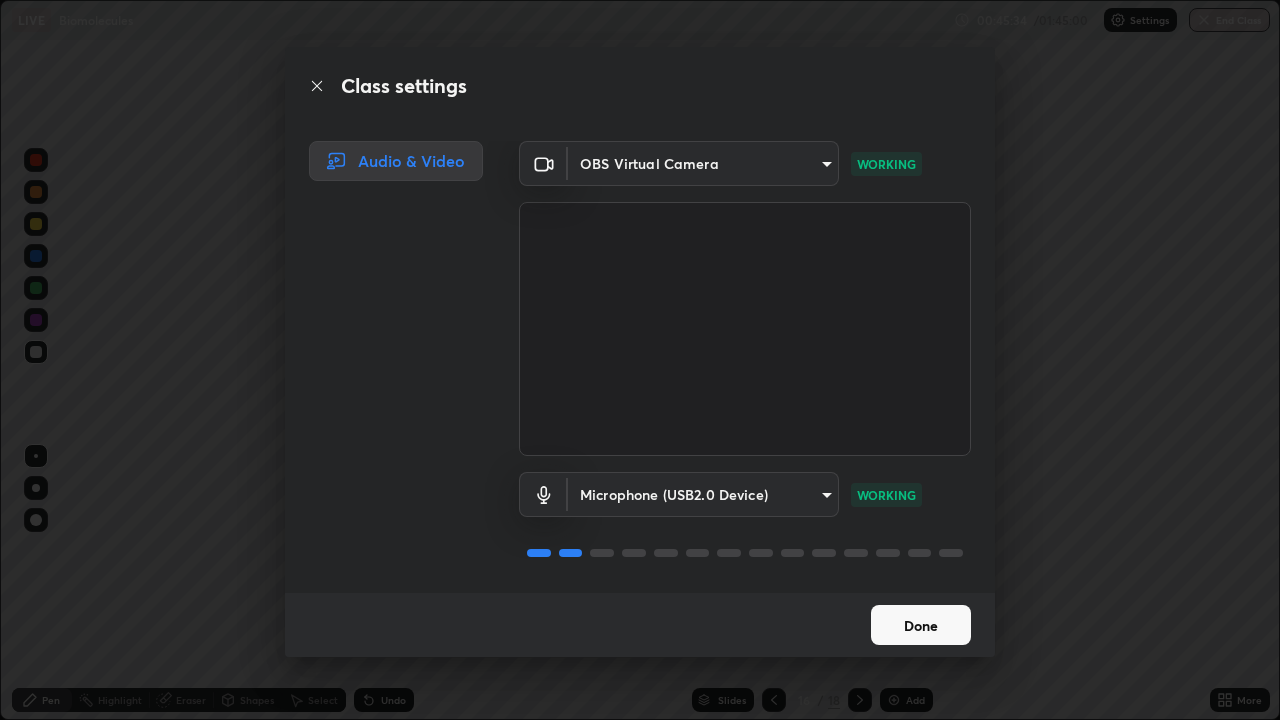click on "Done" at bounding box center [921, 625] 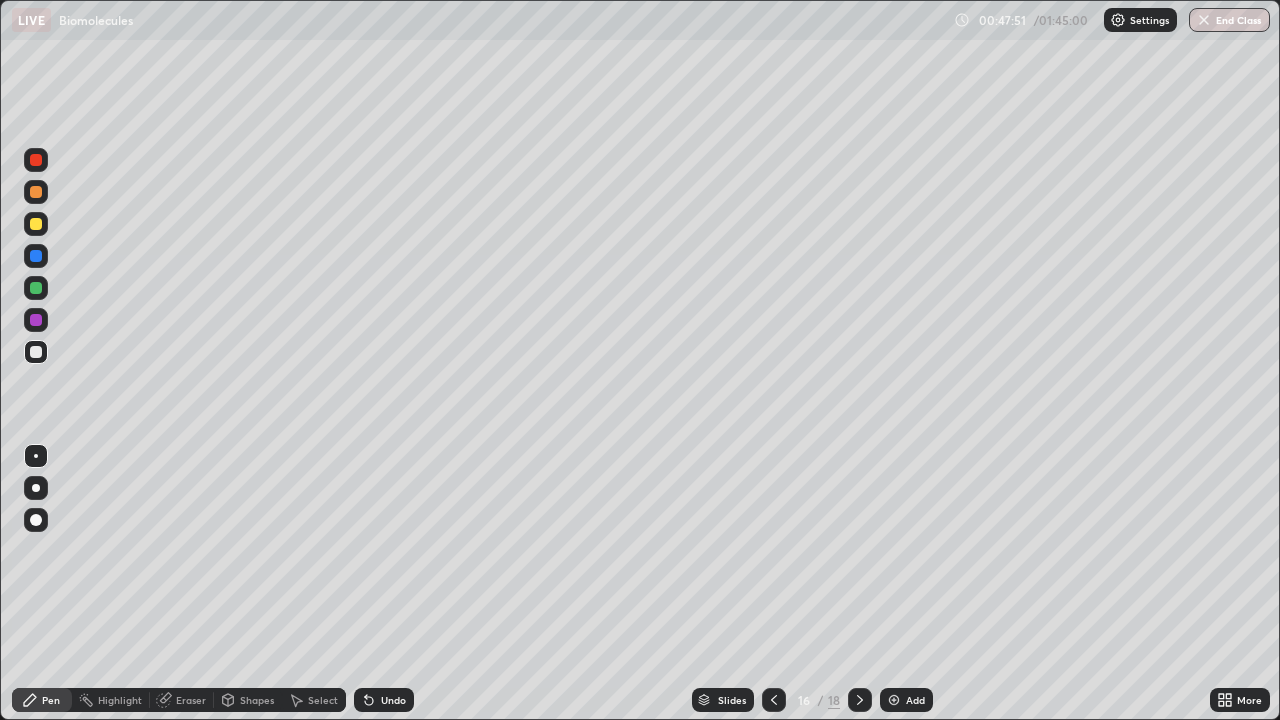 click on "Add" at bounding box center [915, 700] 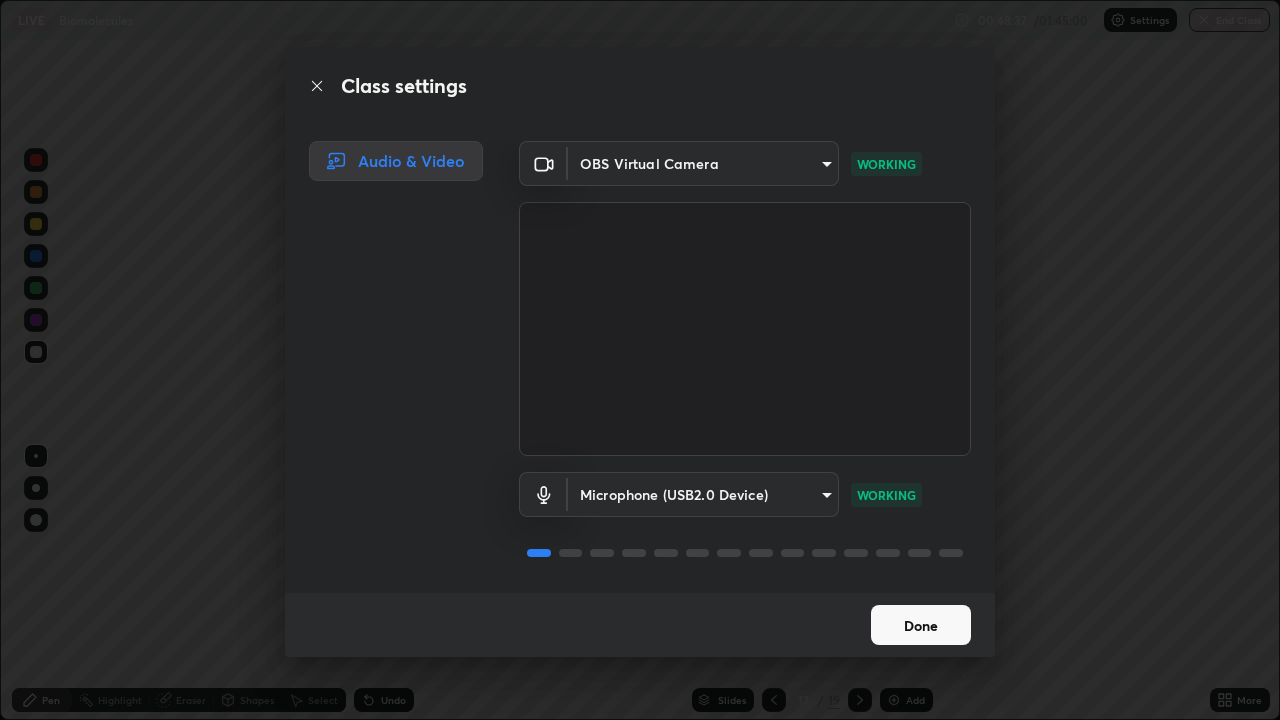 click on "Done" at bounding box center [921, 625] 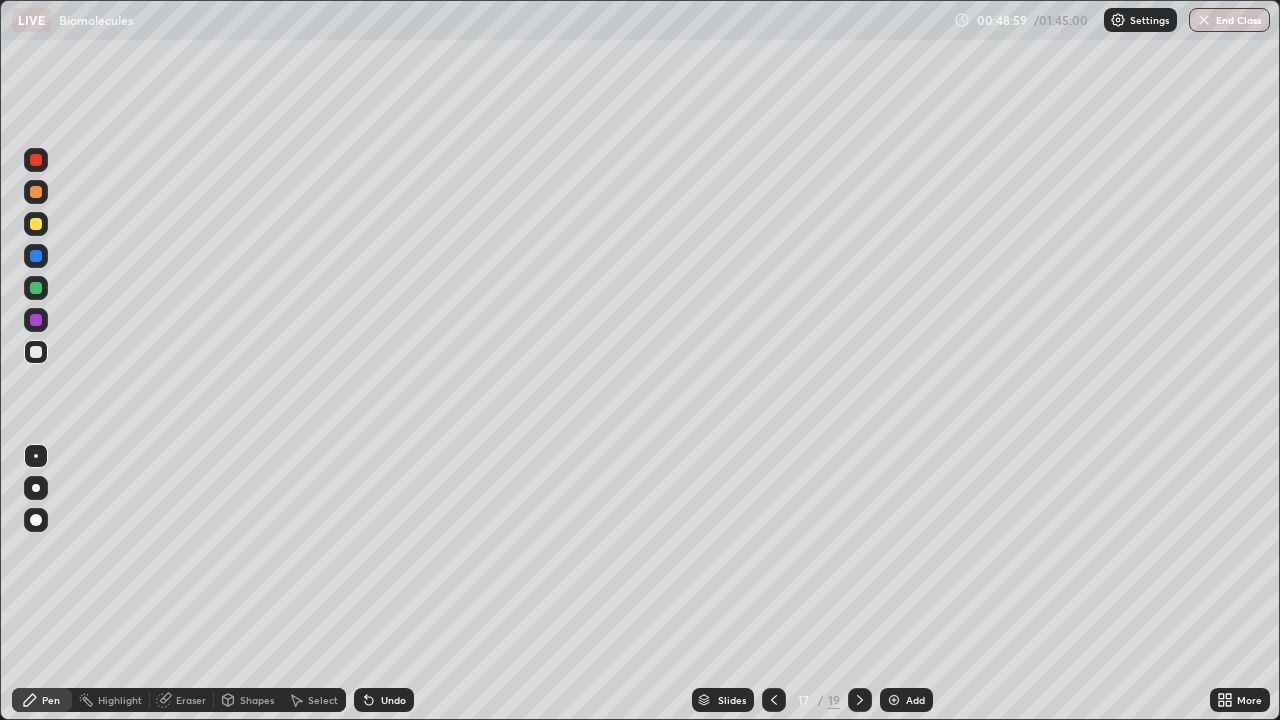 click on "Eraser" at bounding box center [191, 700] 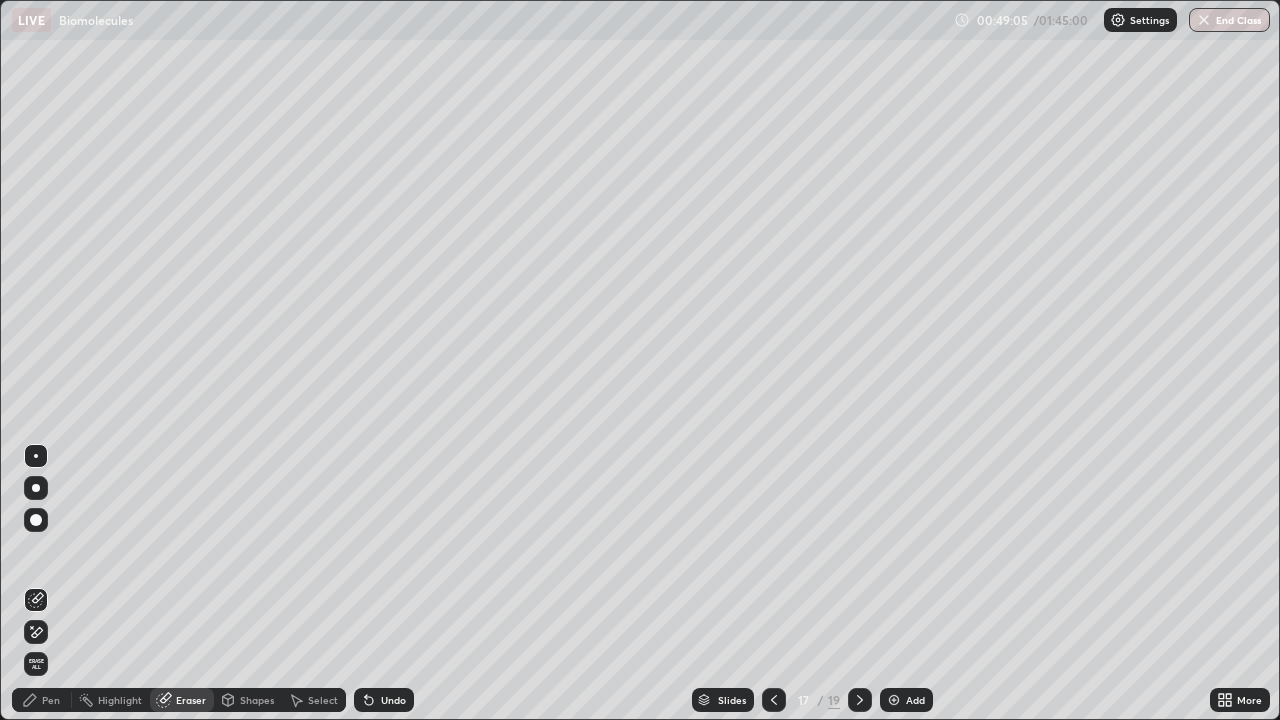 click on "Pen" at bounding box center [51, 700] 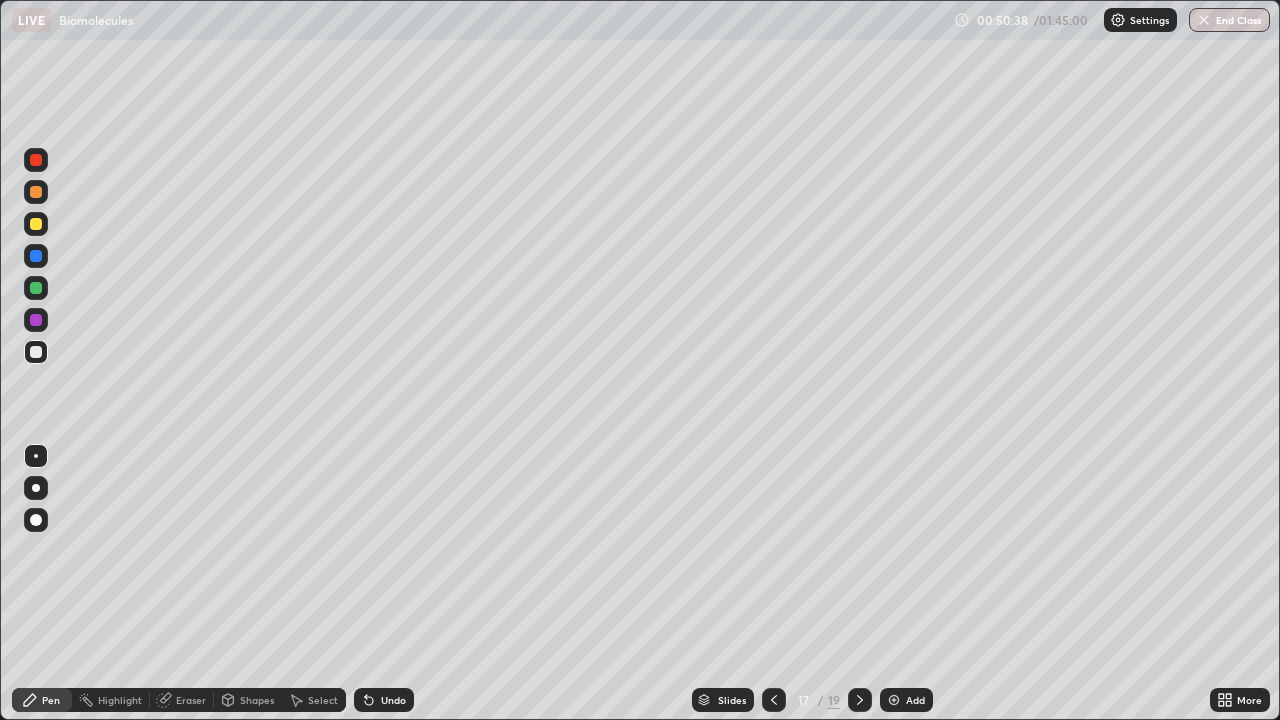 click at bounding box center [894, 700] 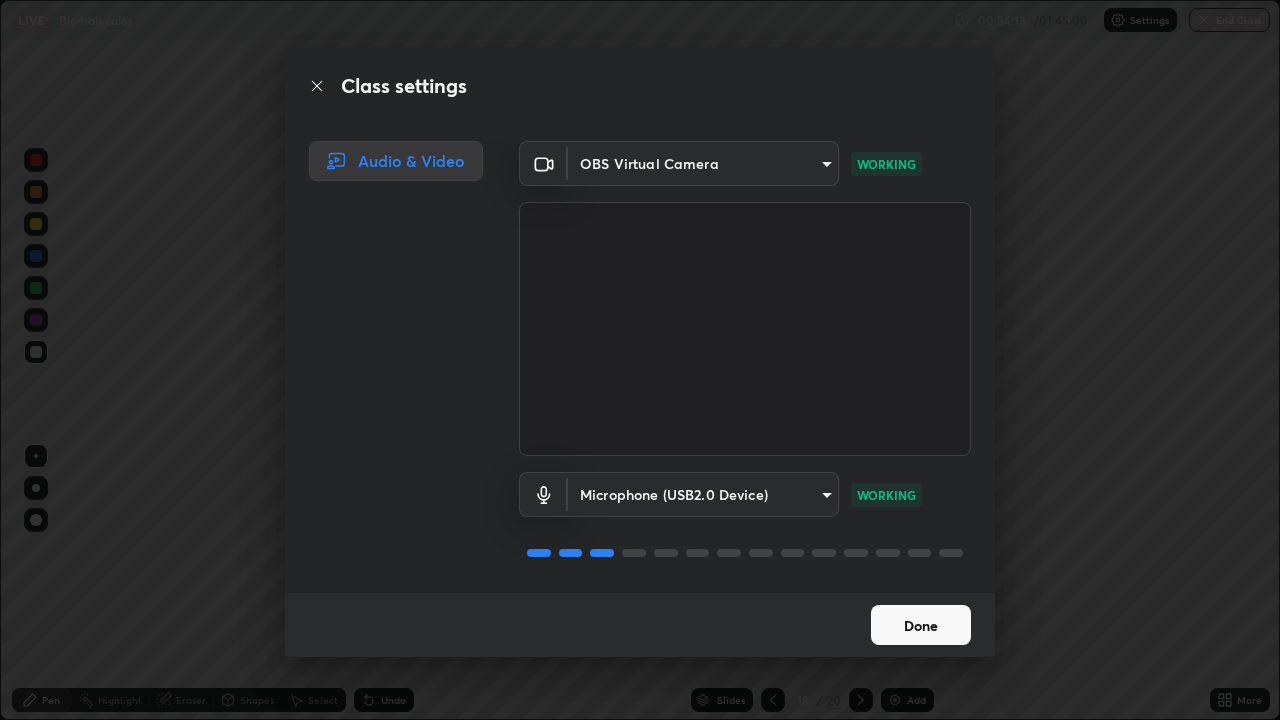 click on "Done" at bounding box center [921, 625] 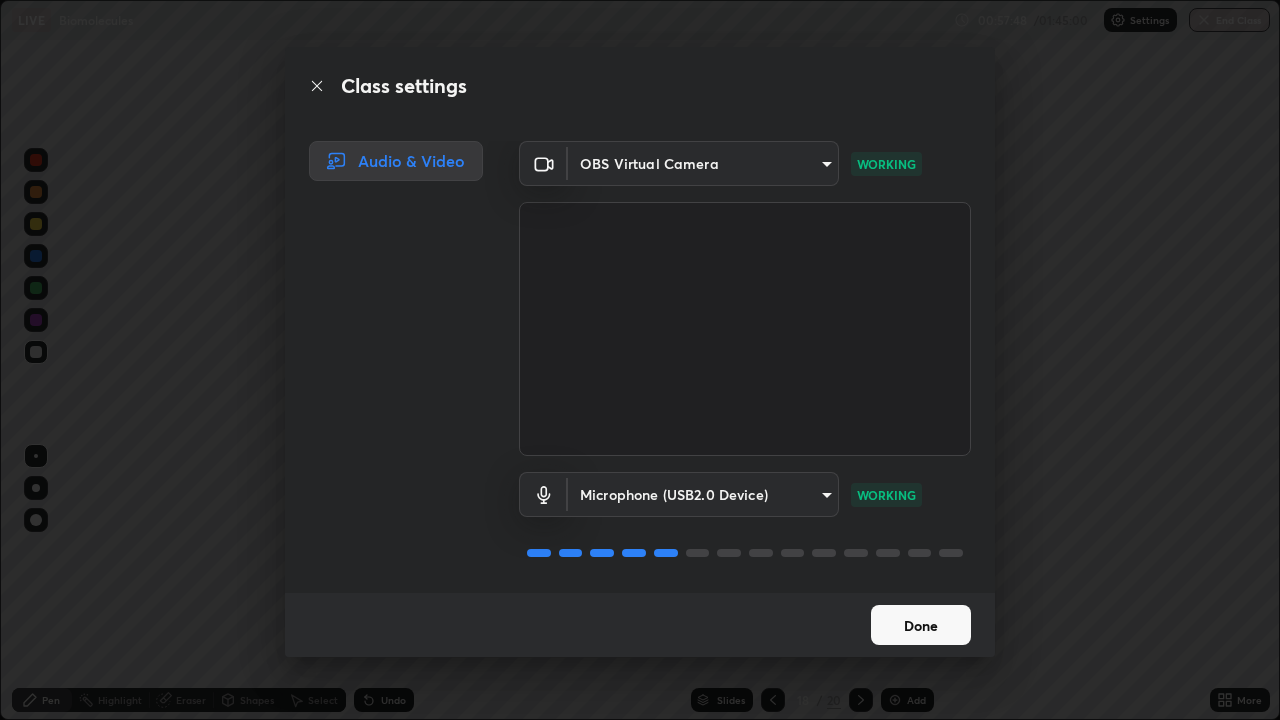 click on "Done" at bounding box center [921, 625] 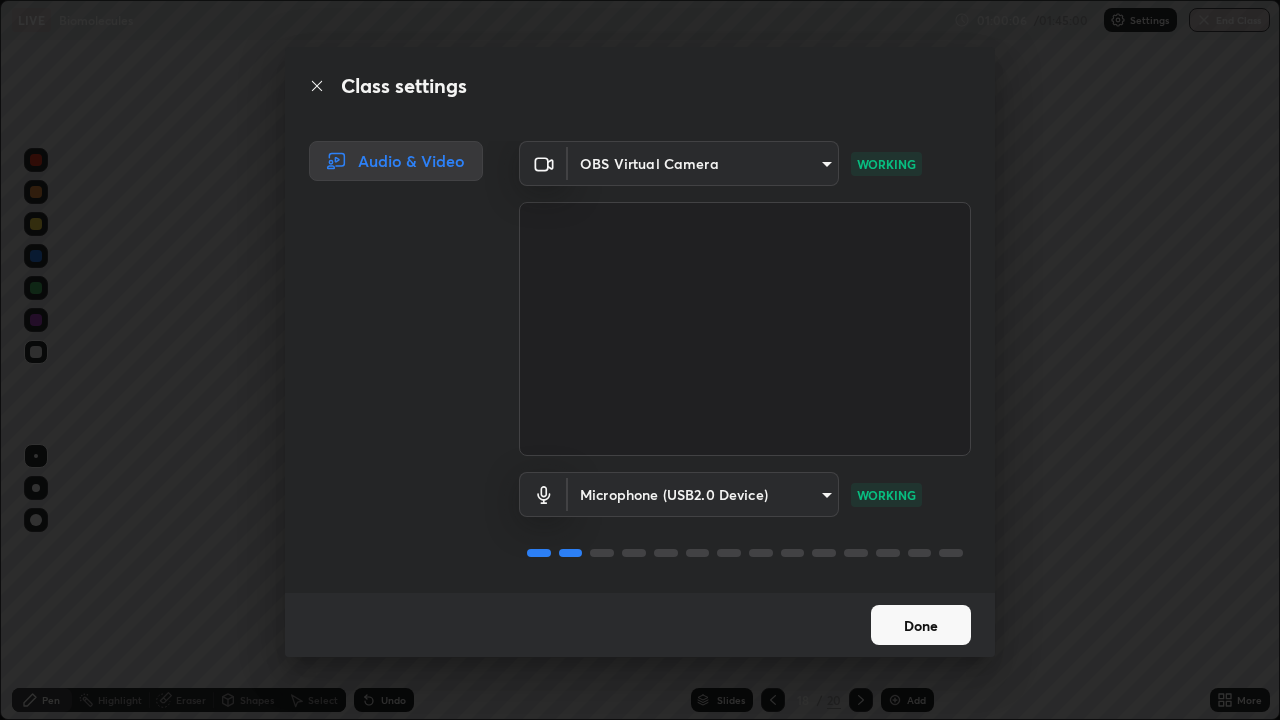 click on "Done" at bounding box center (921, 625) 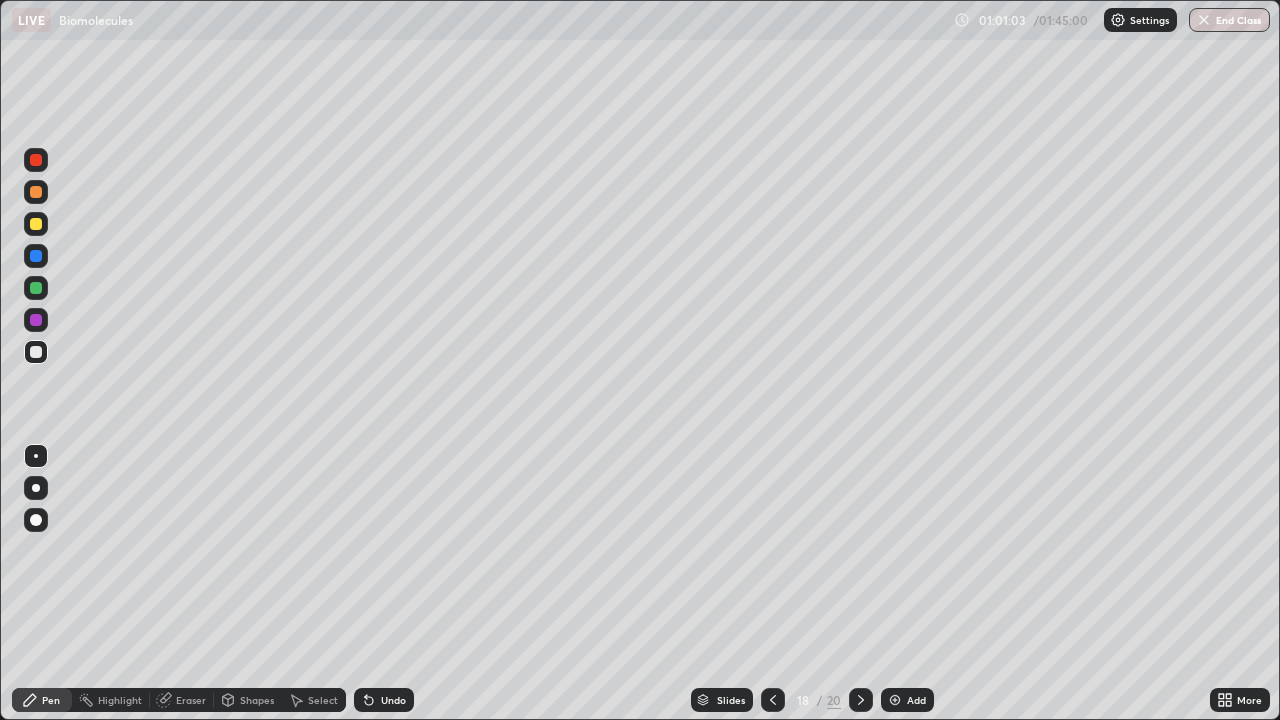 click on "Add" at bounding box center (916, 700) 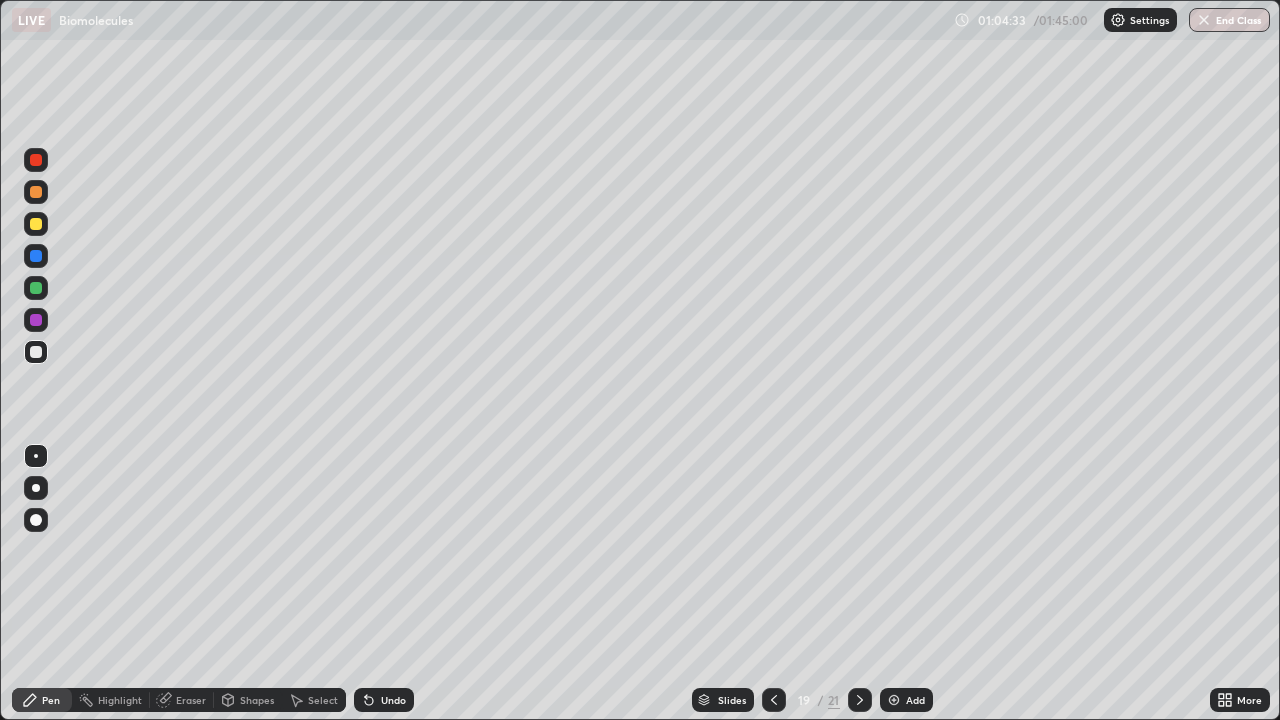 click on "Add" at bounding box center [915, 700] 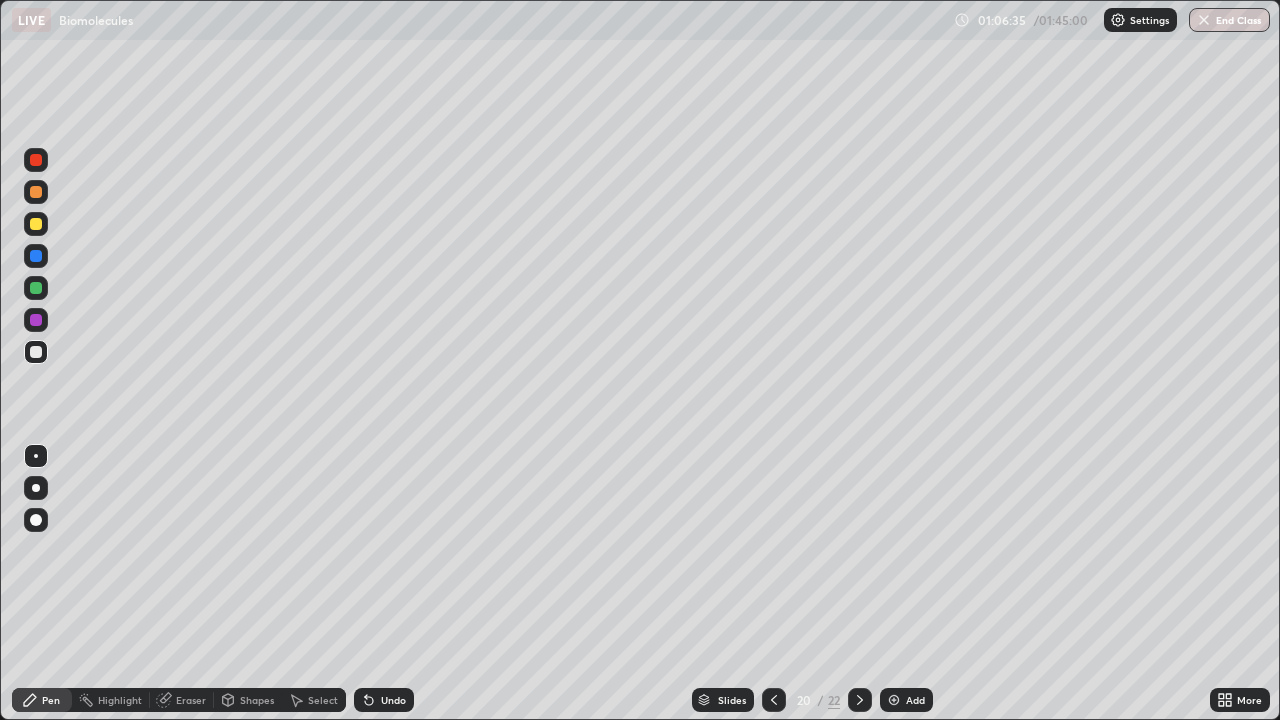 click on "Add" at bounding box center [915, 700] 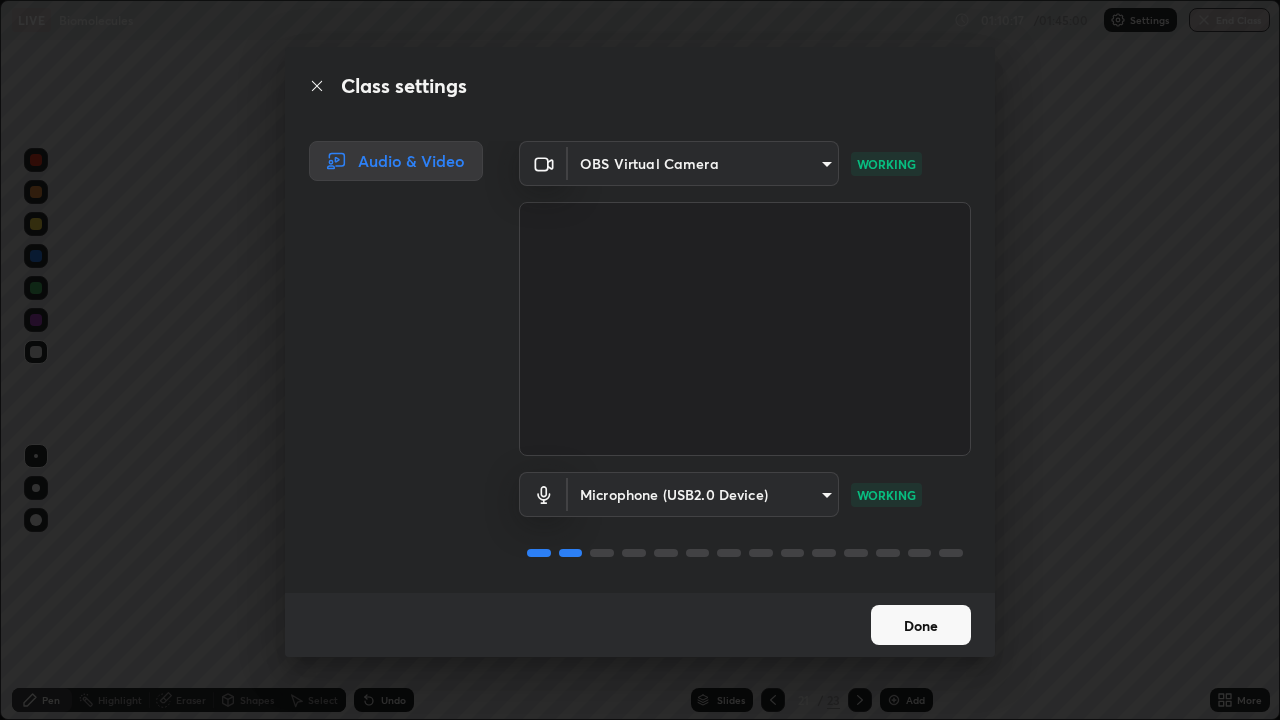 click on "Done" at bounding box center (921, 625) 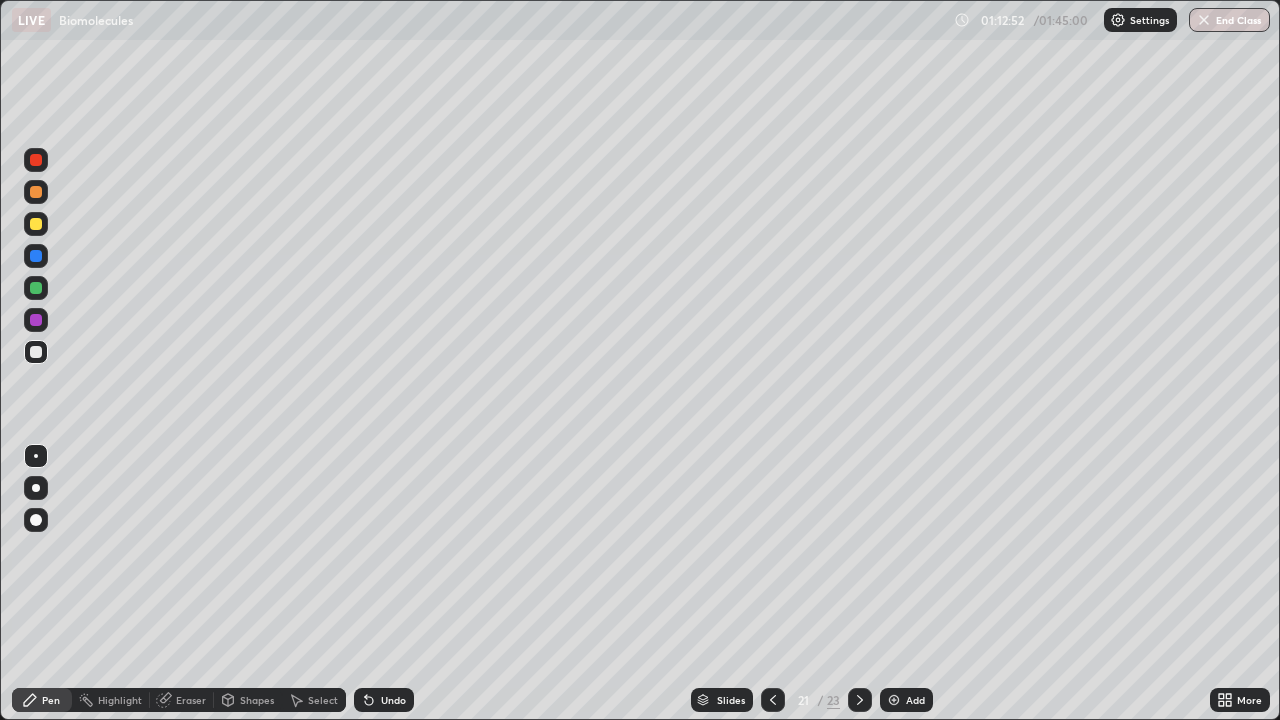 click on "Add" at bounding box center (906, 700) 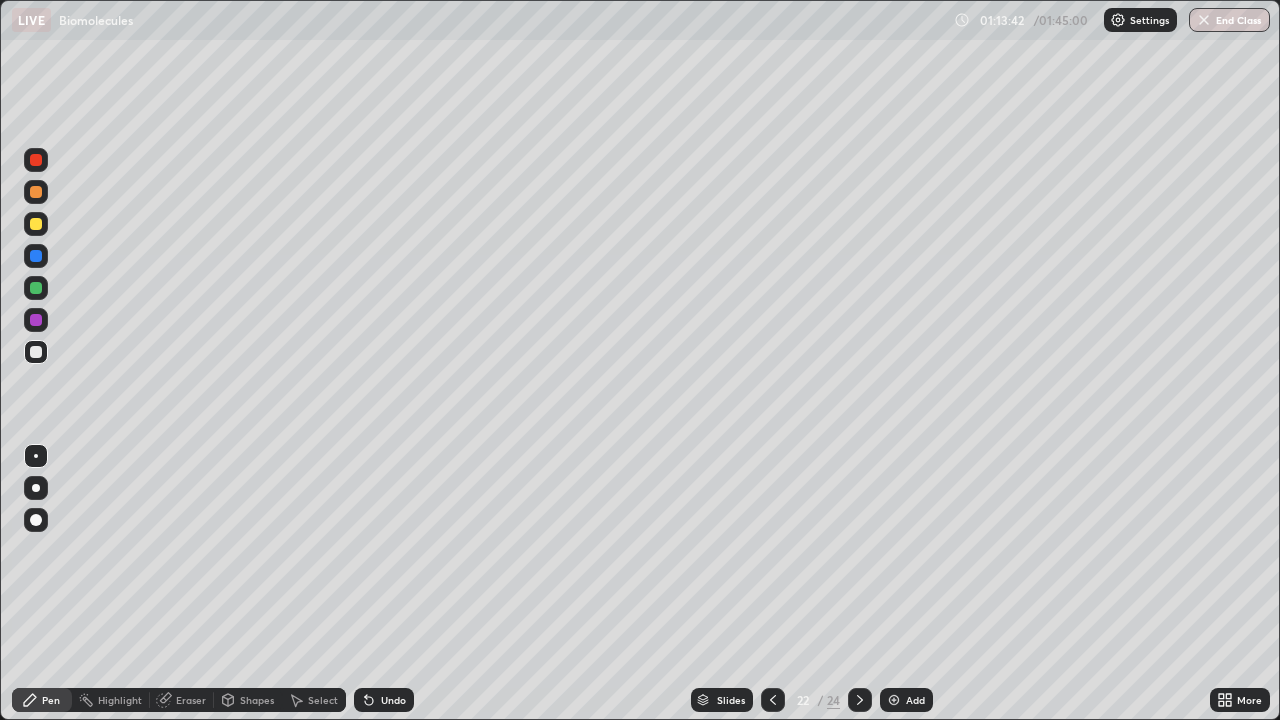 click 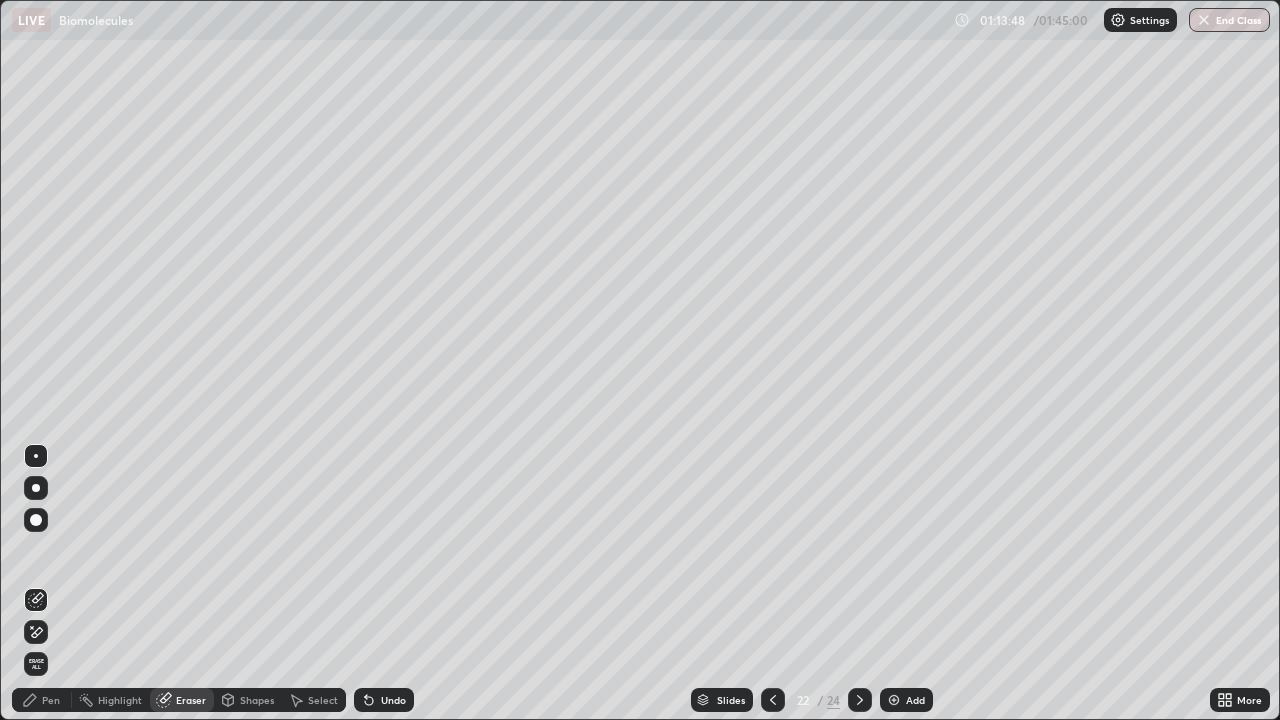 click on "Pen" at bounding box center (51, 700) 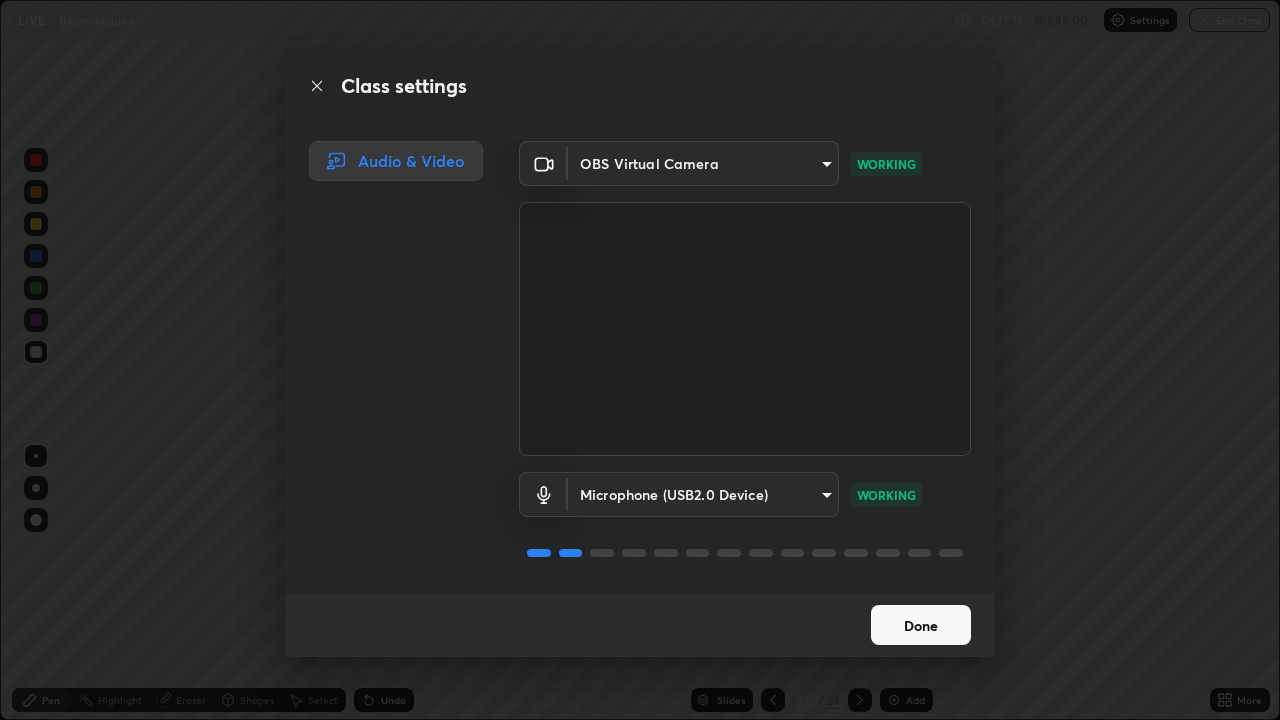 click on "Done" at bounding box center (921, 625) 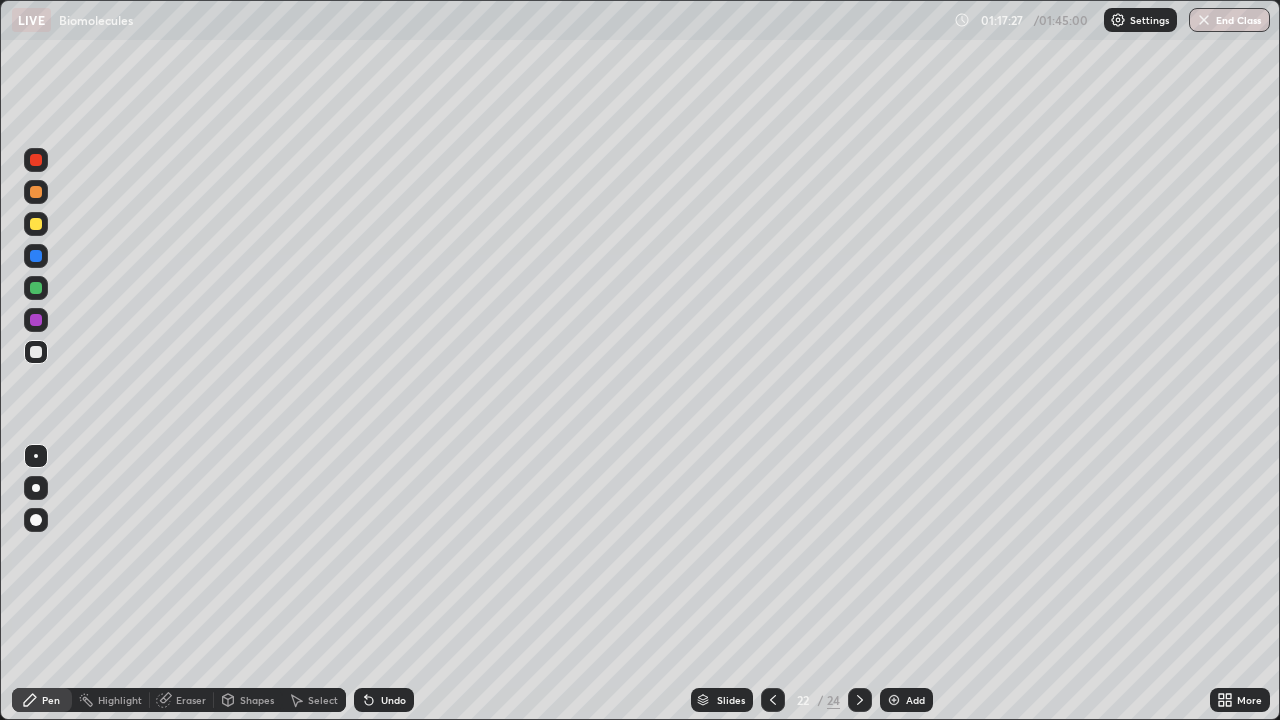 click at bounding box center (894, 700) 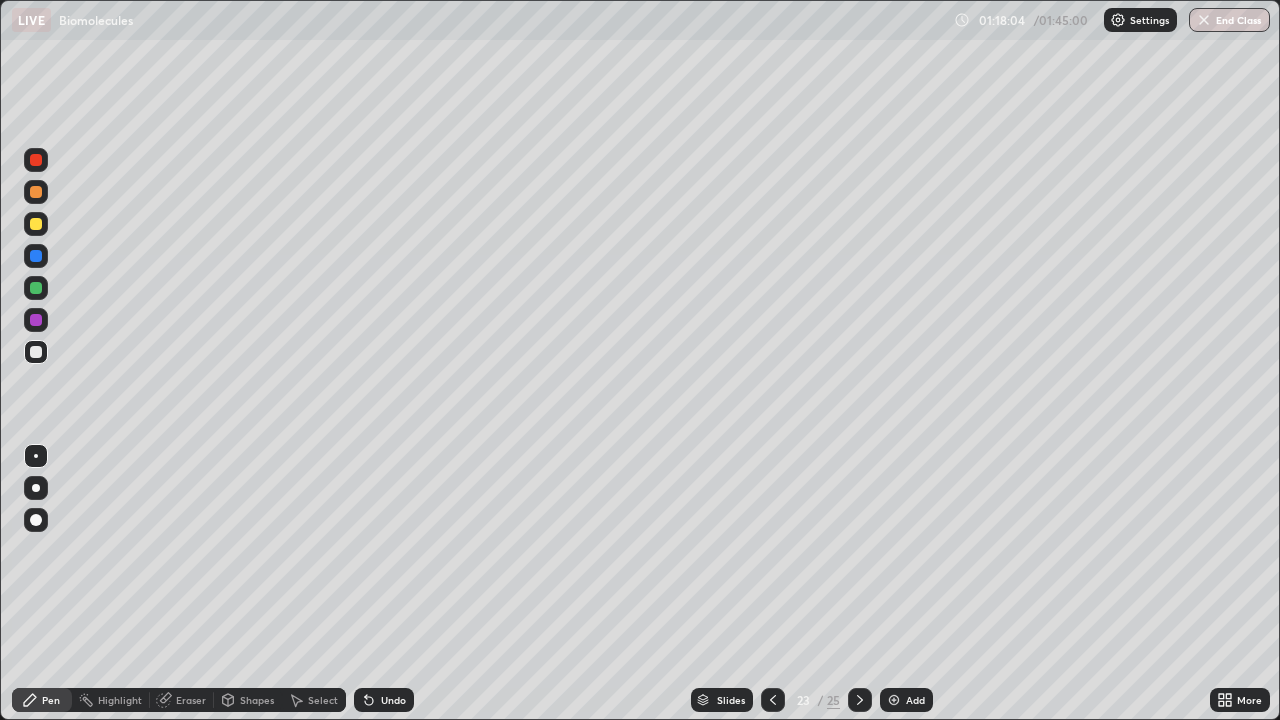 click 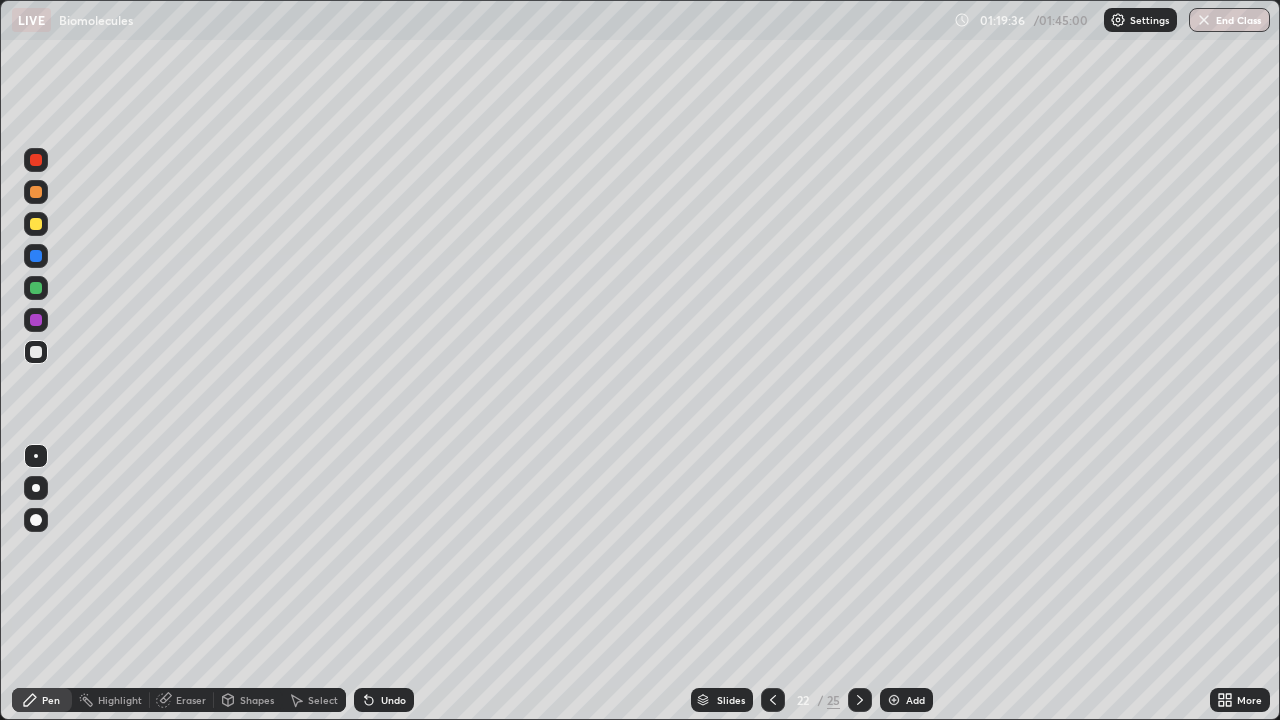 click at bounding box center [894, 700] 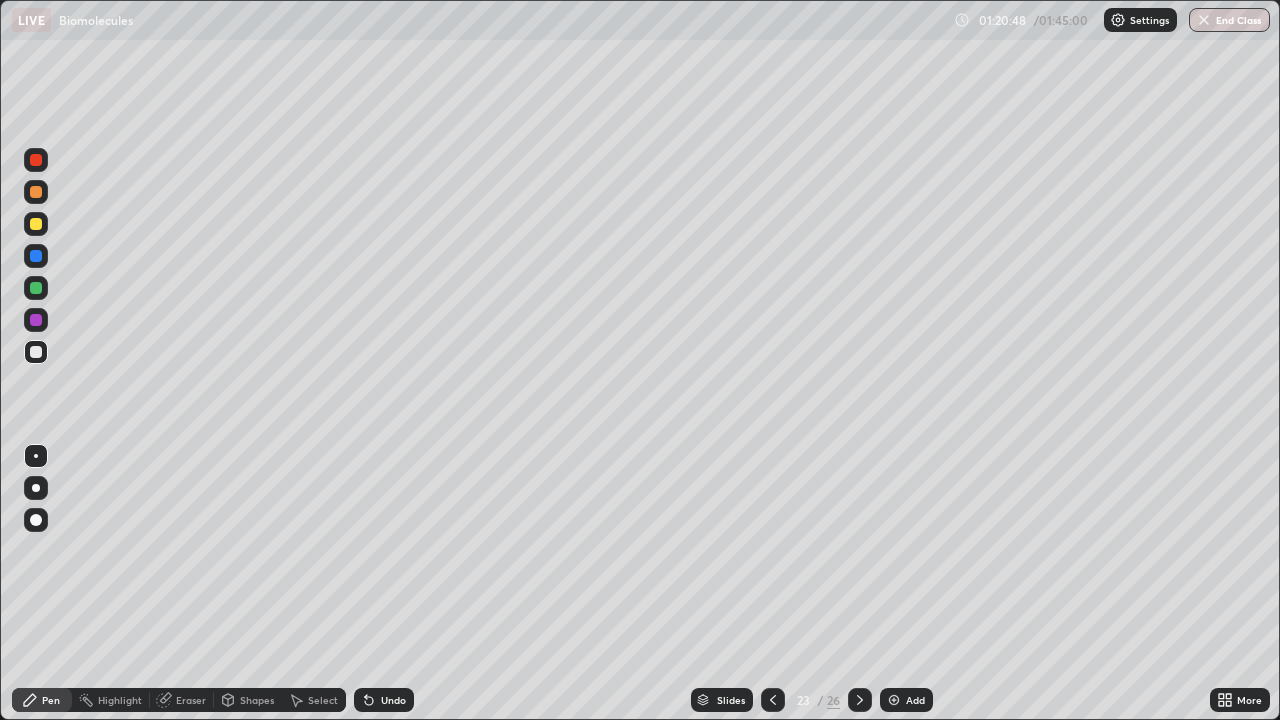 click on "Add" at bounding box center [906, 700] 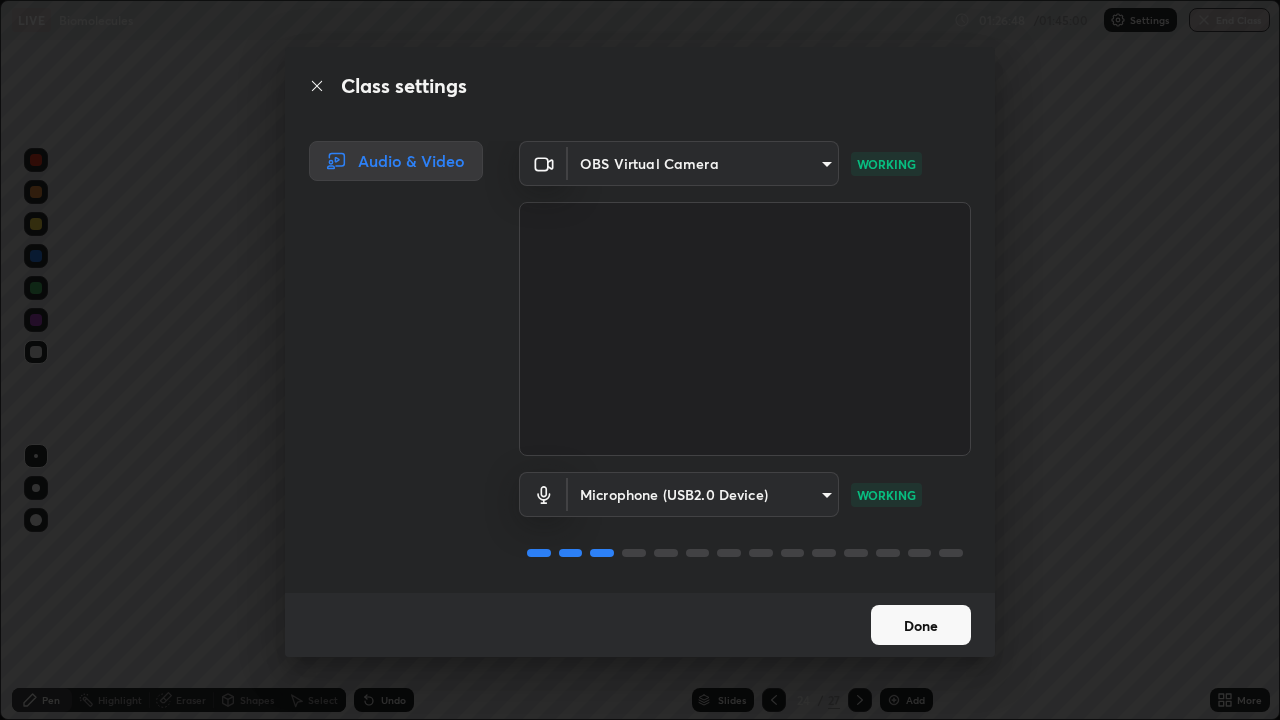 click on "Done" at bounding box center [921, 625] 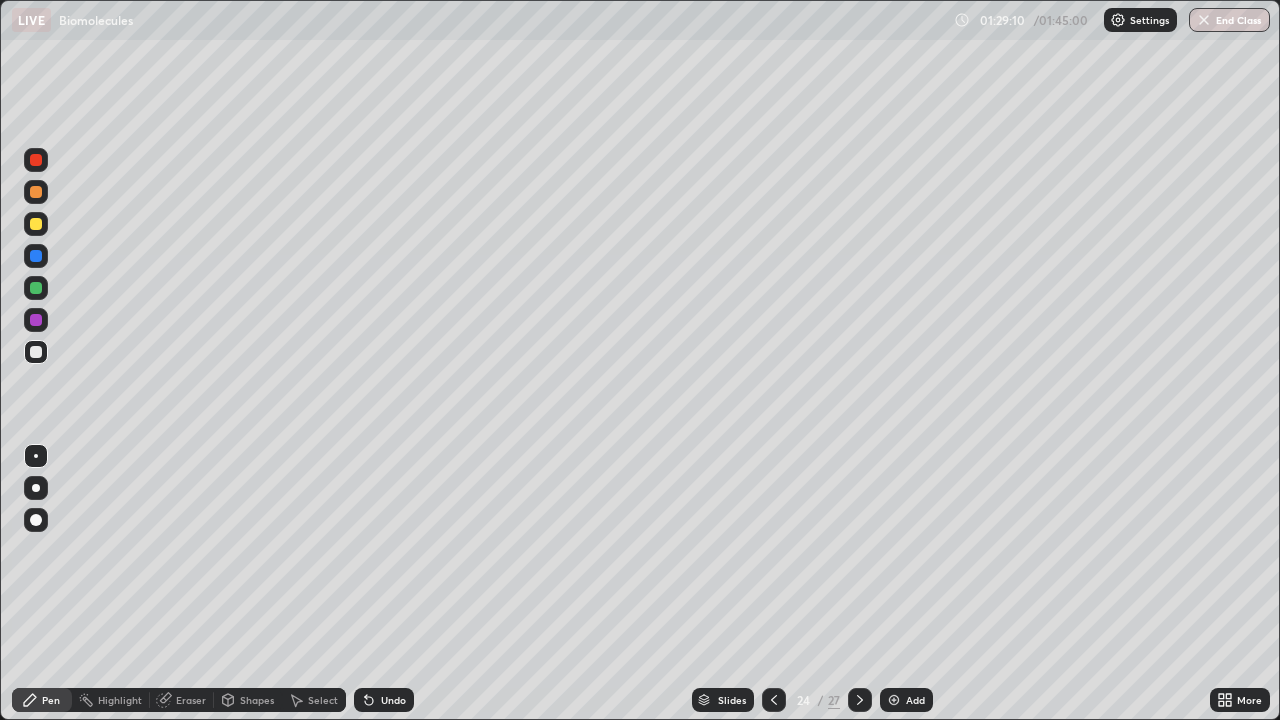 click on "Add" at bounding box center [906, 700] 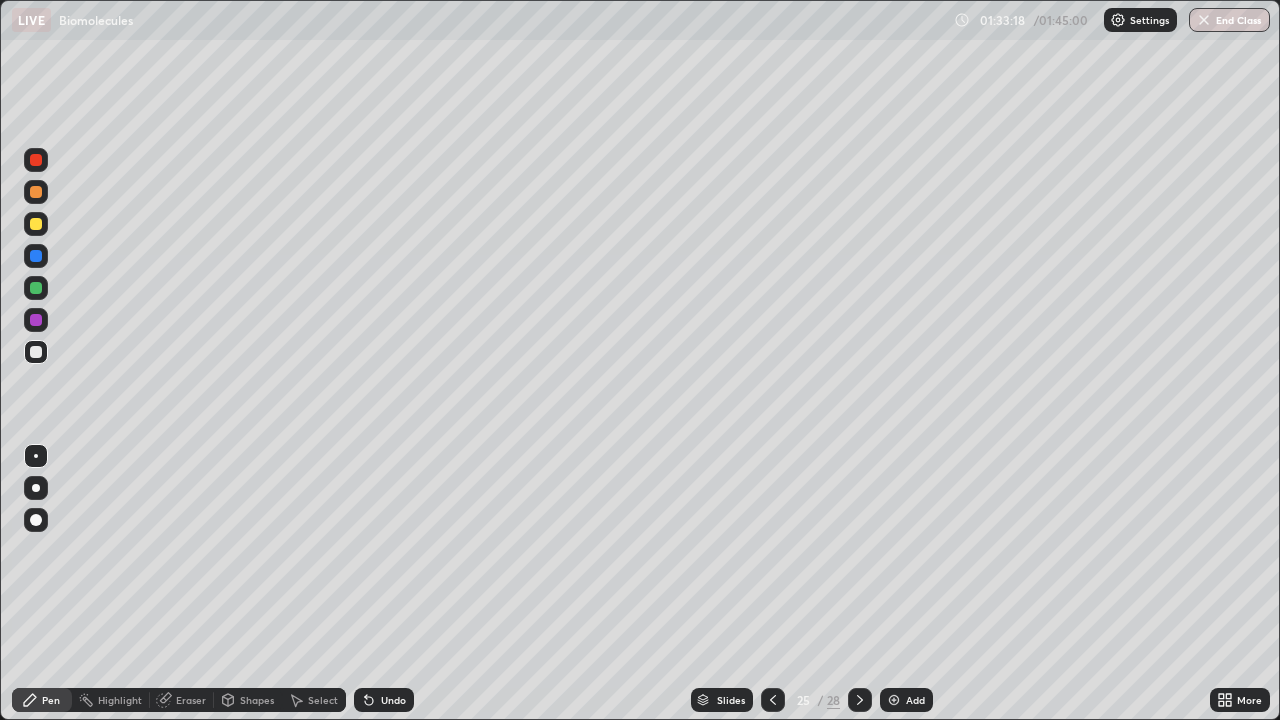 click on "Add" at bounding box center [906, 700] 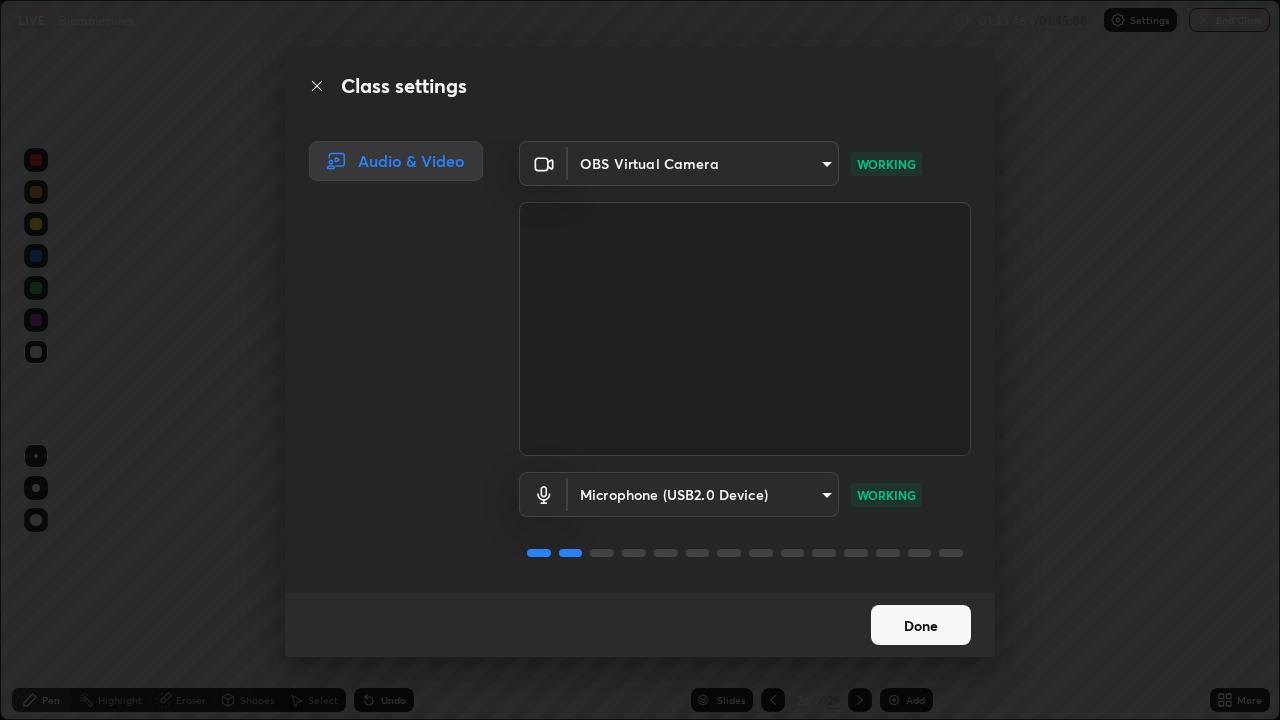 click on "Done" at bounding box center (921, 625) 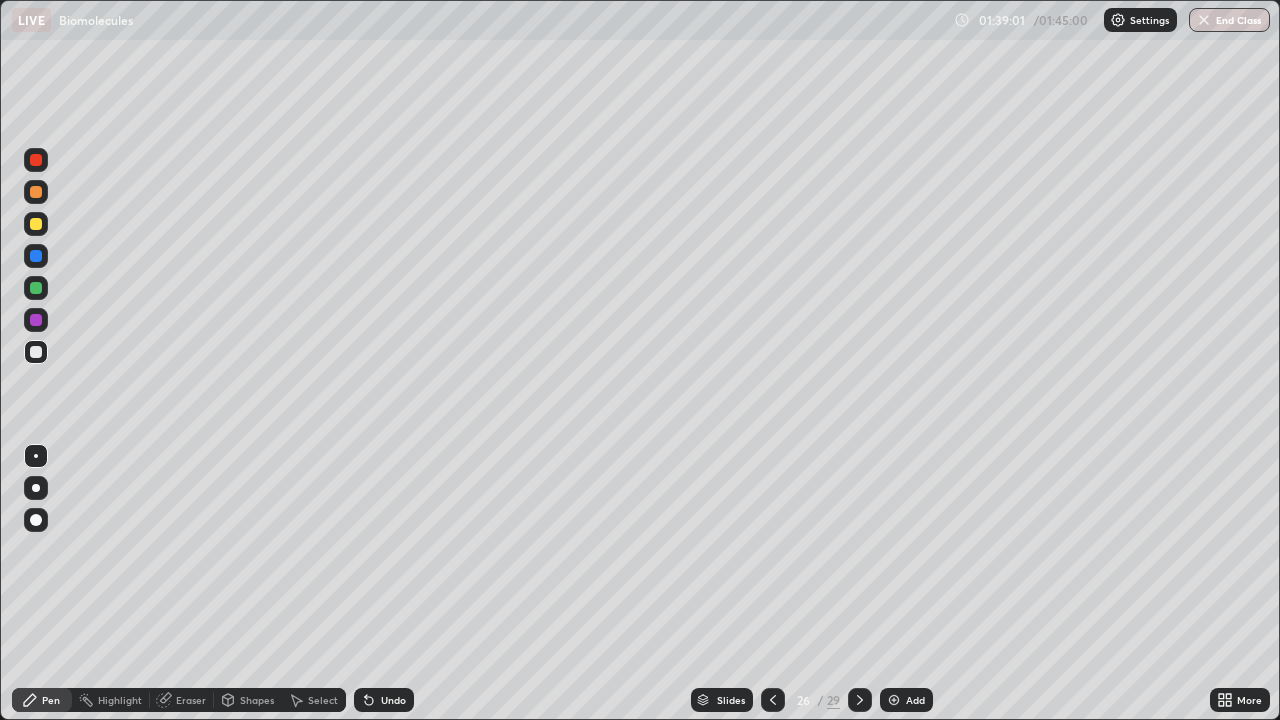 click on "Add" at bounding box center [906, 700] 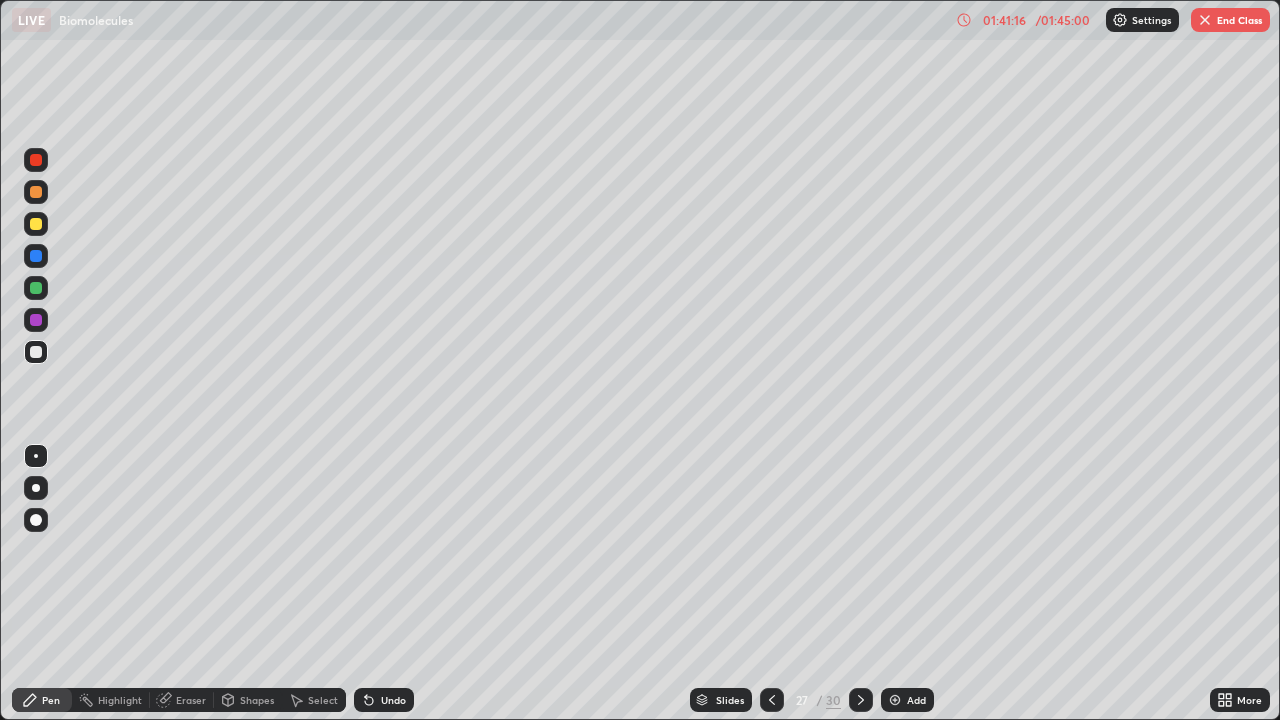click on "End Class" at bounding box center [1230, 20] 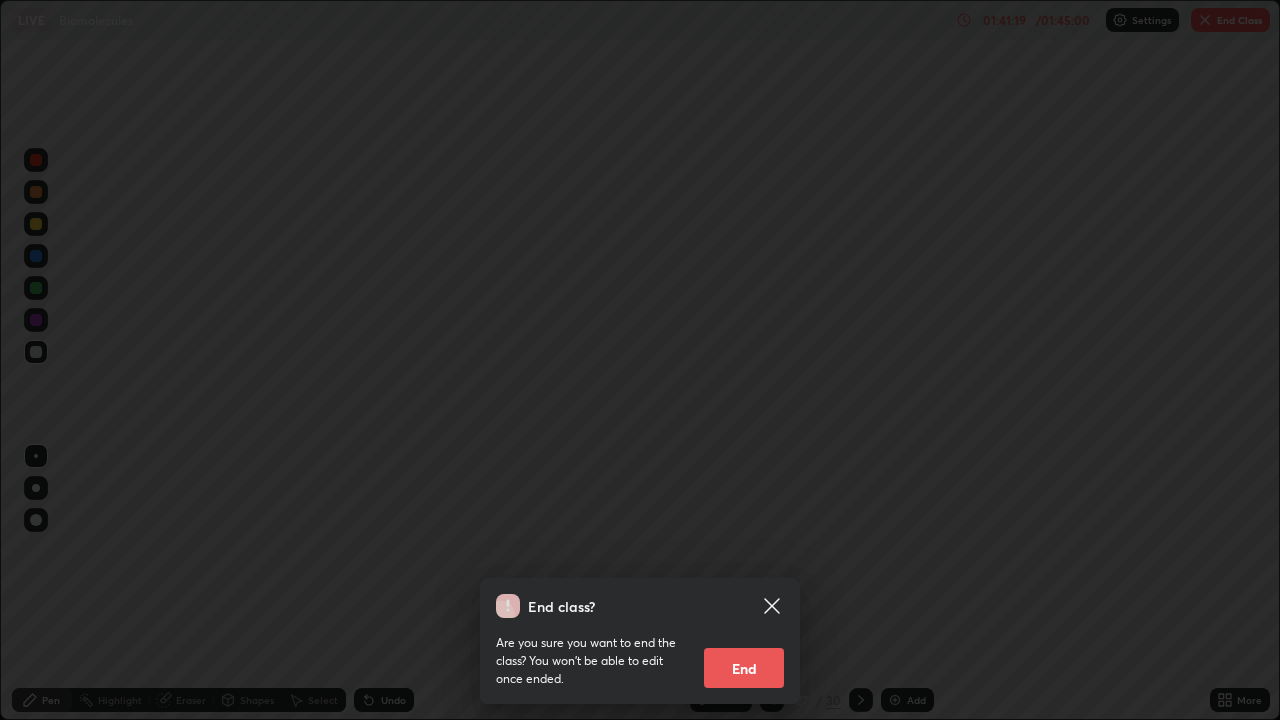 click on "End" at bounding box center [744, 668] 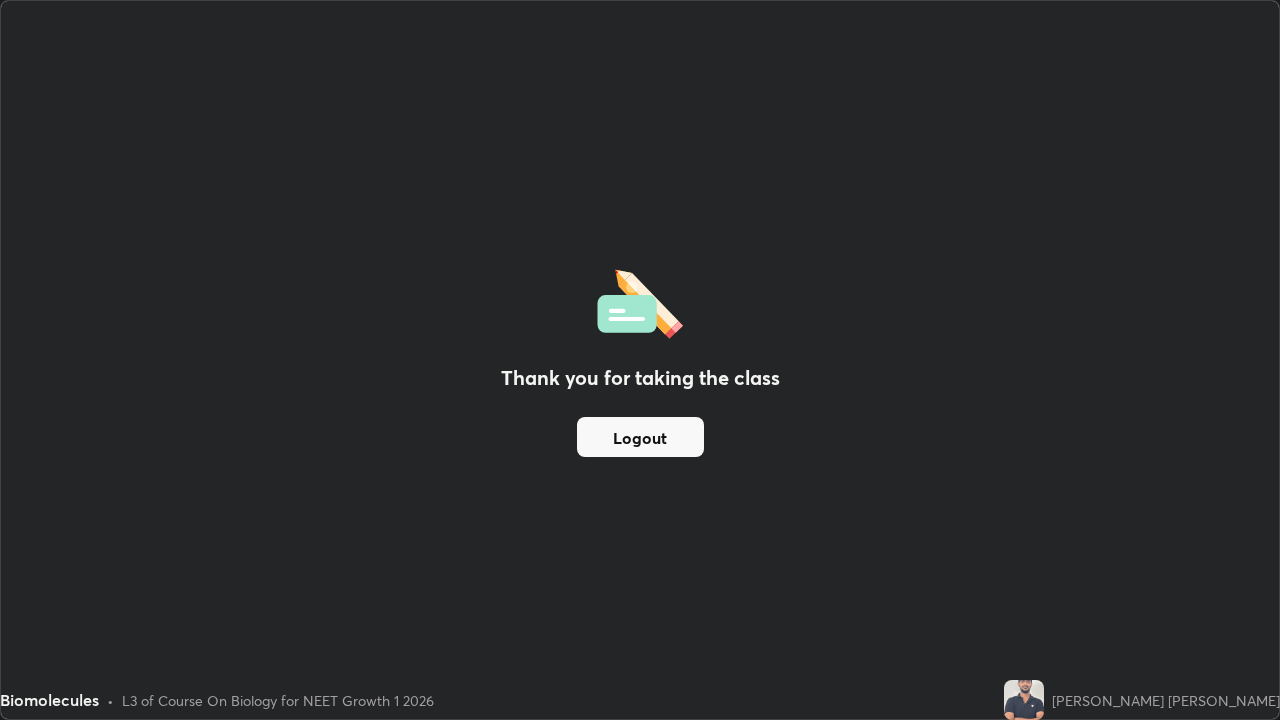 click on "Logout" at bounding box center [640, 437] 